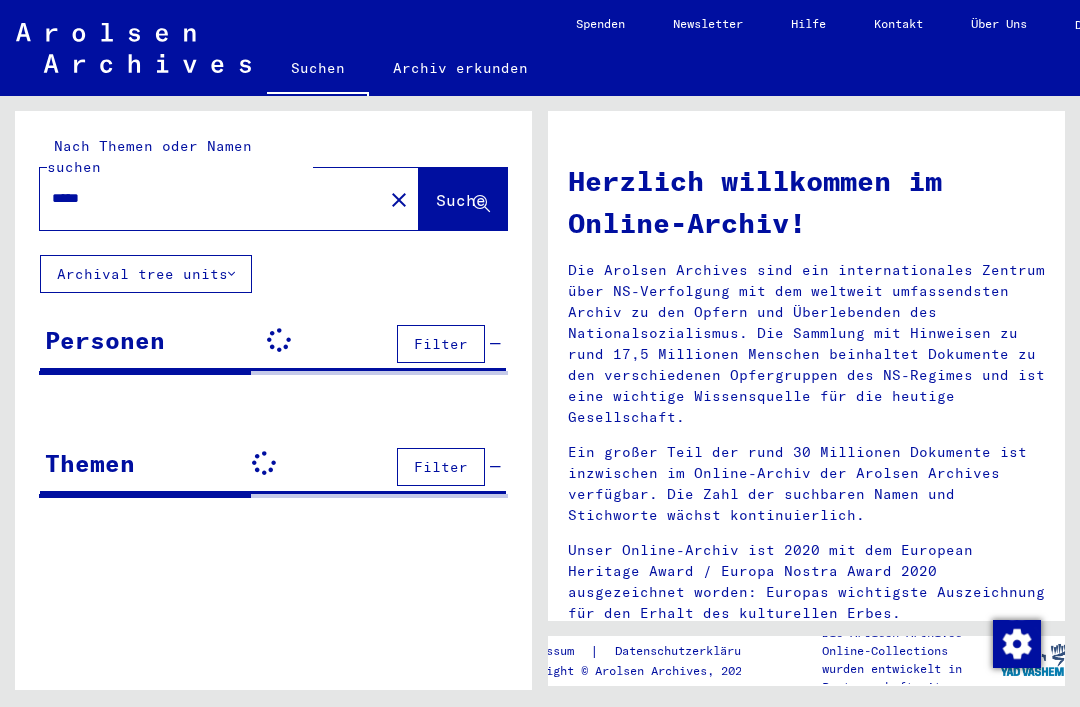 scroll, scrollTop: 0, scrollLeft: 0, axis: both 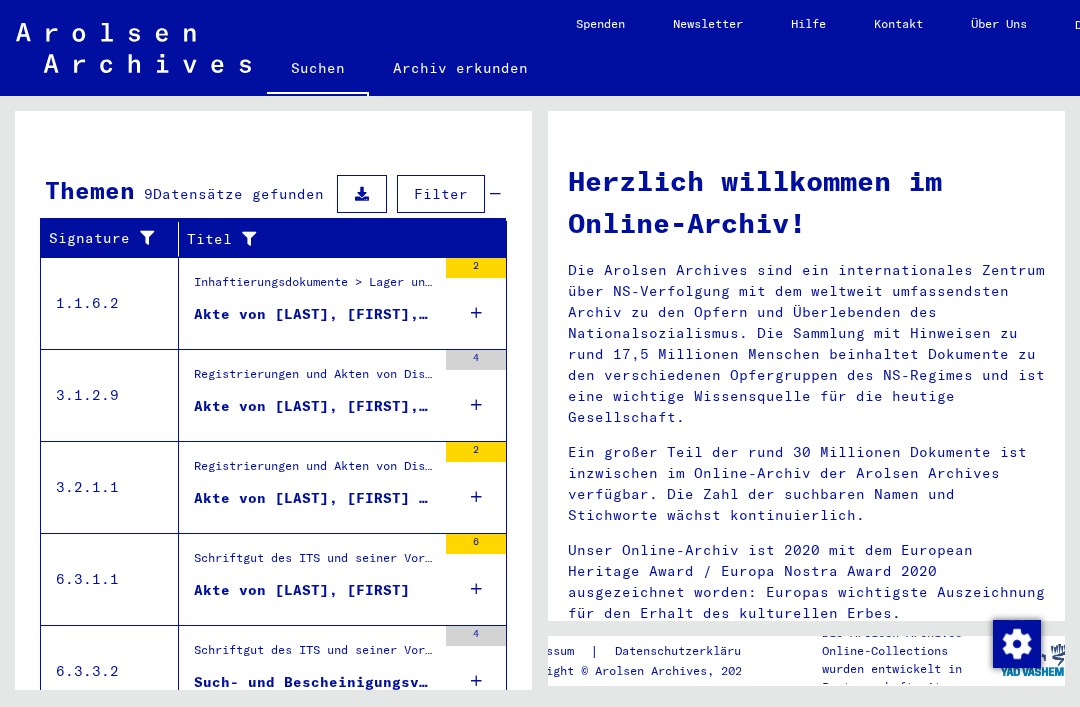 click on "4" at bounding box center [476, 395] 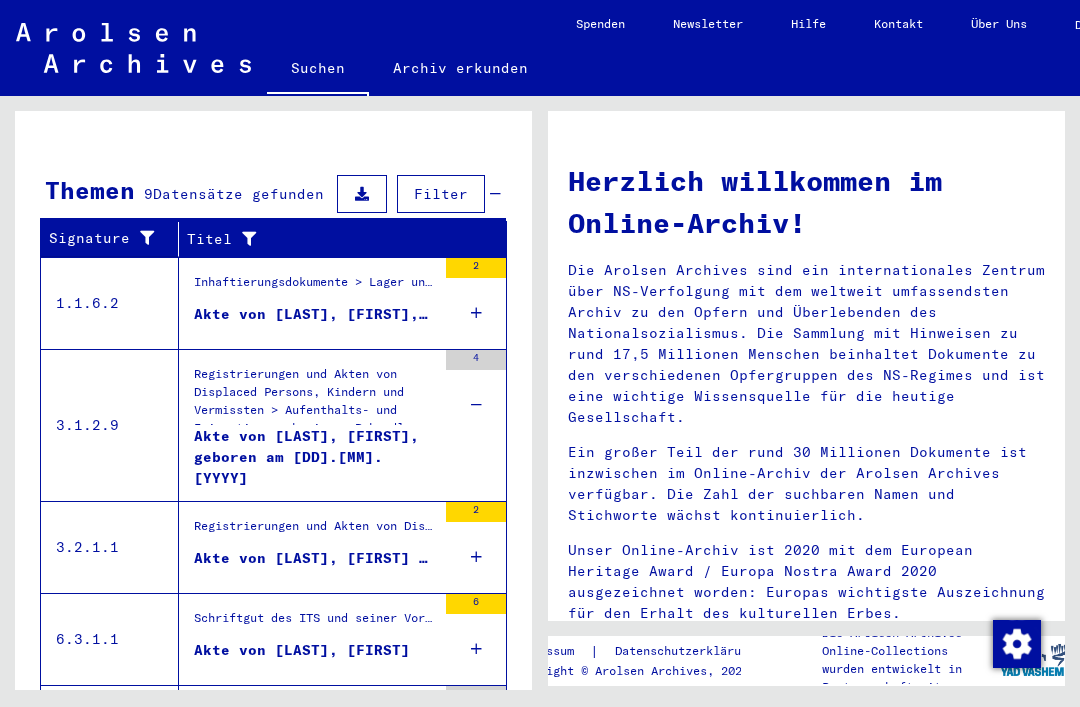 click on "2" at bounding box center (476, 303) 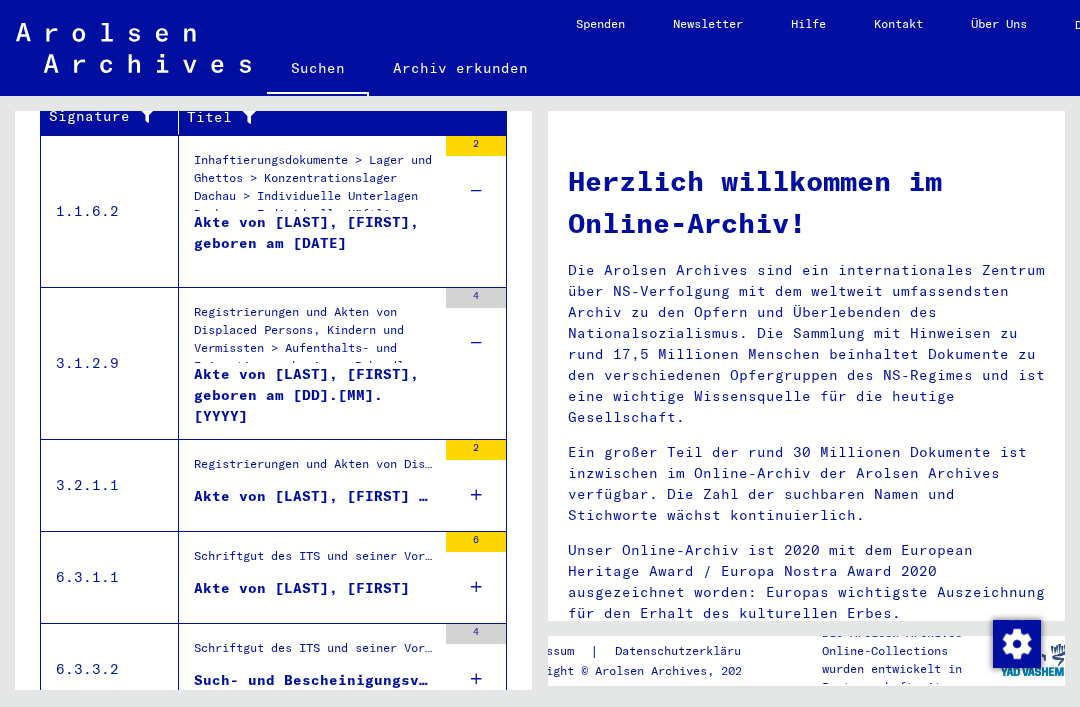 scroll, scrollTop: 754, scrollLeft: 0, axis: vertical 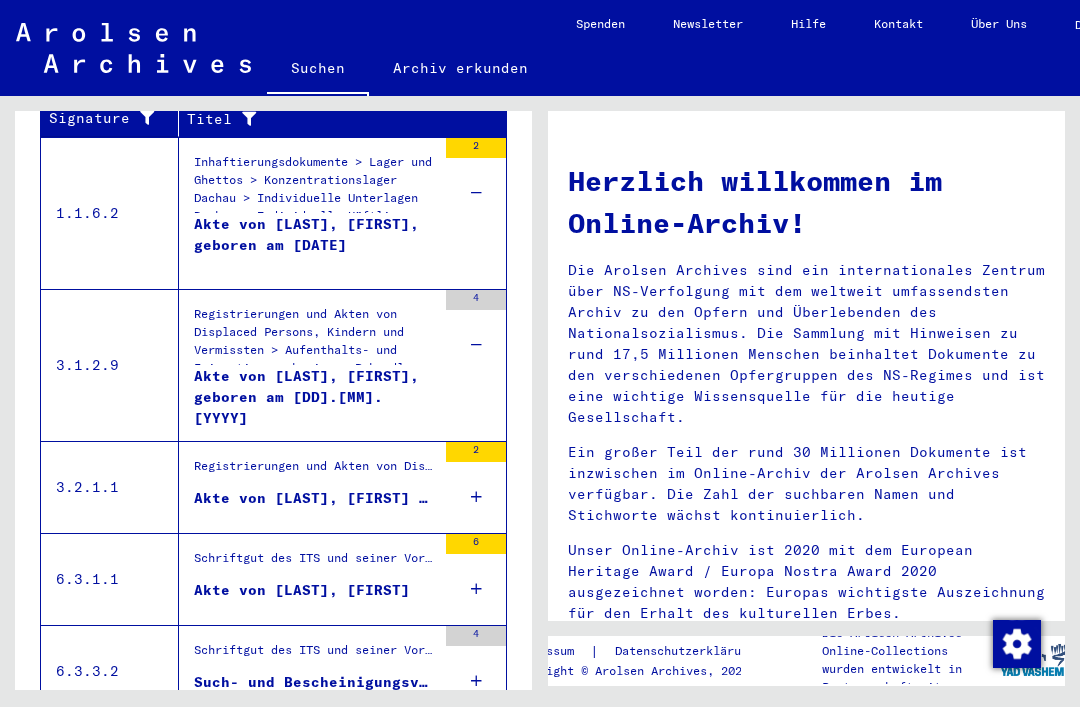 click on "2" at bounding box center (476, 487) 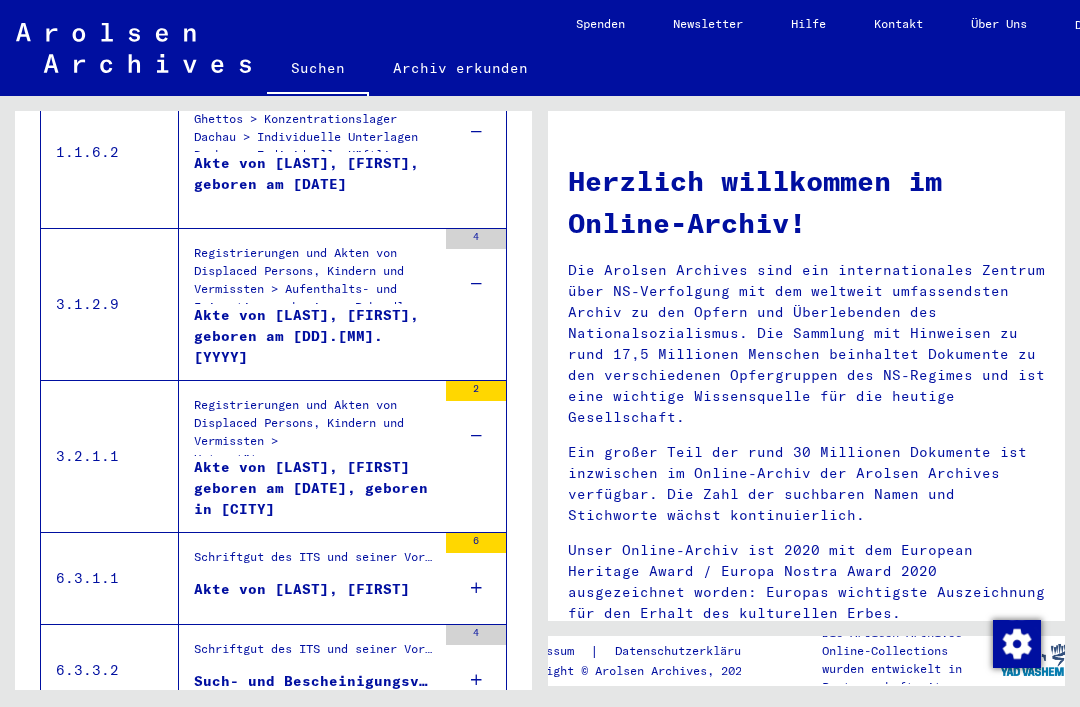 scroll, scrollTop: 814, scrollLeft: 0, axis: vertical 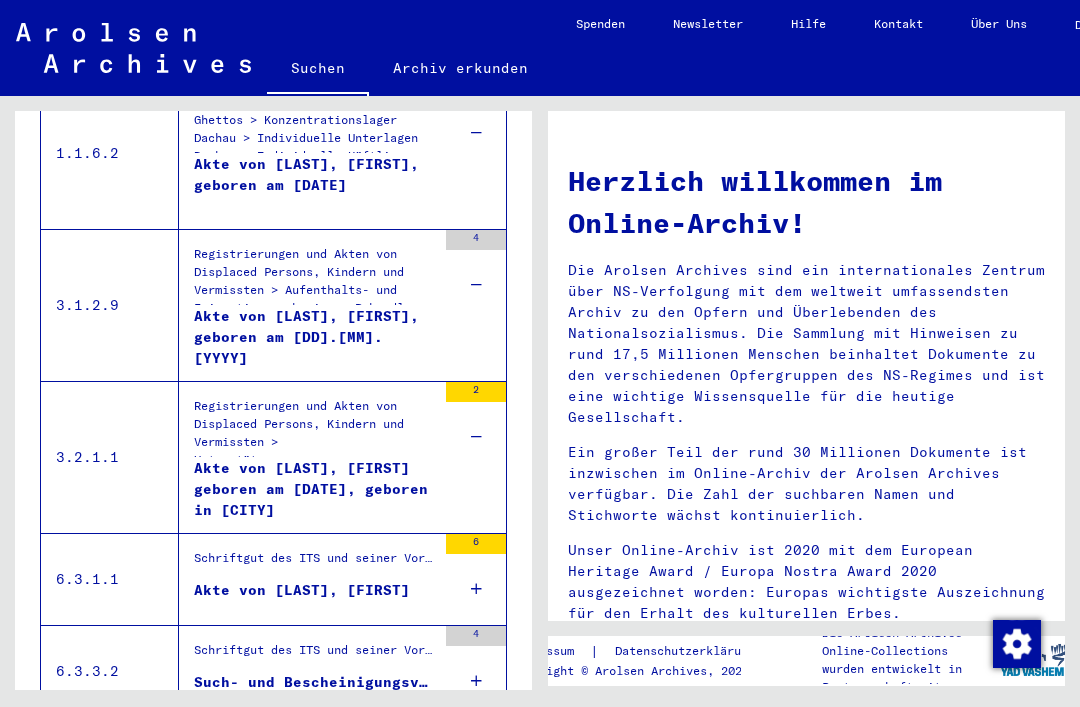 click on "6" at bounding box center (476, 579) 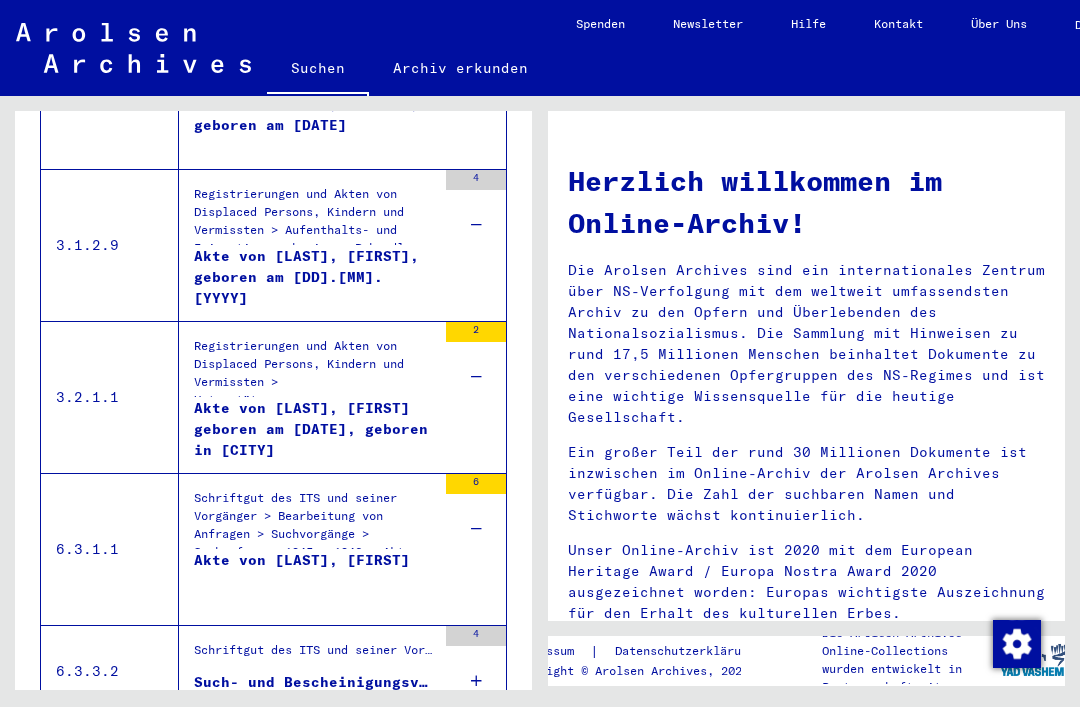 scroll, scrollTop: 874, scrollLeft: 0, axis: vertical 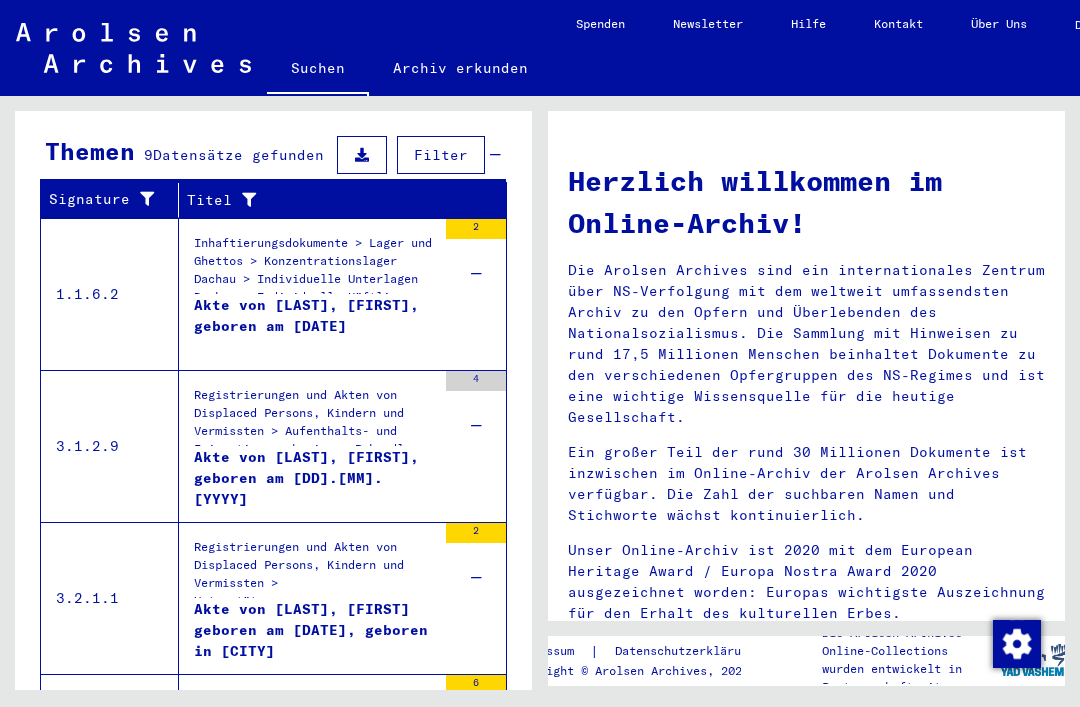 click on "2" at bounding box center [476, 264] 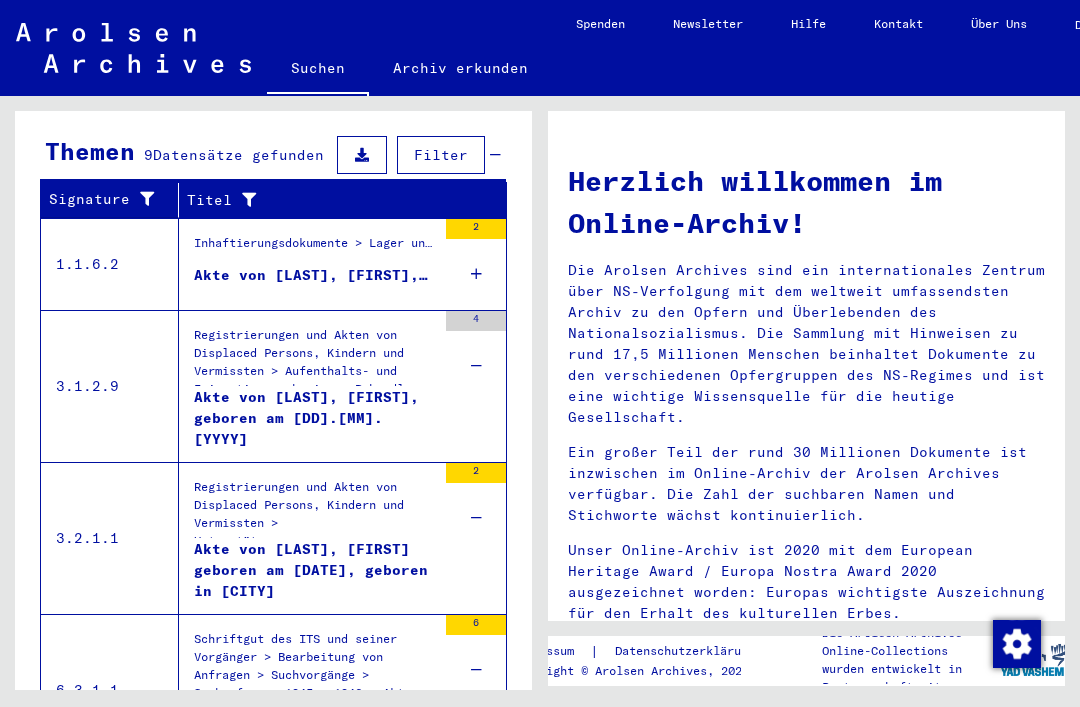 click at bounding box center [476, 274] 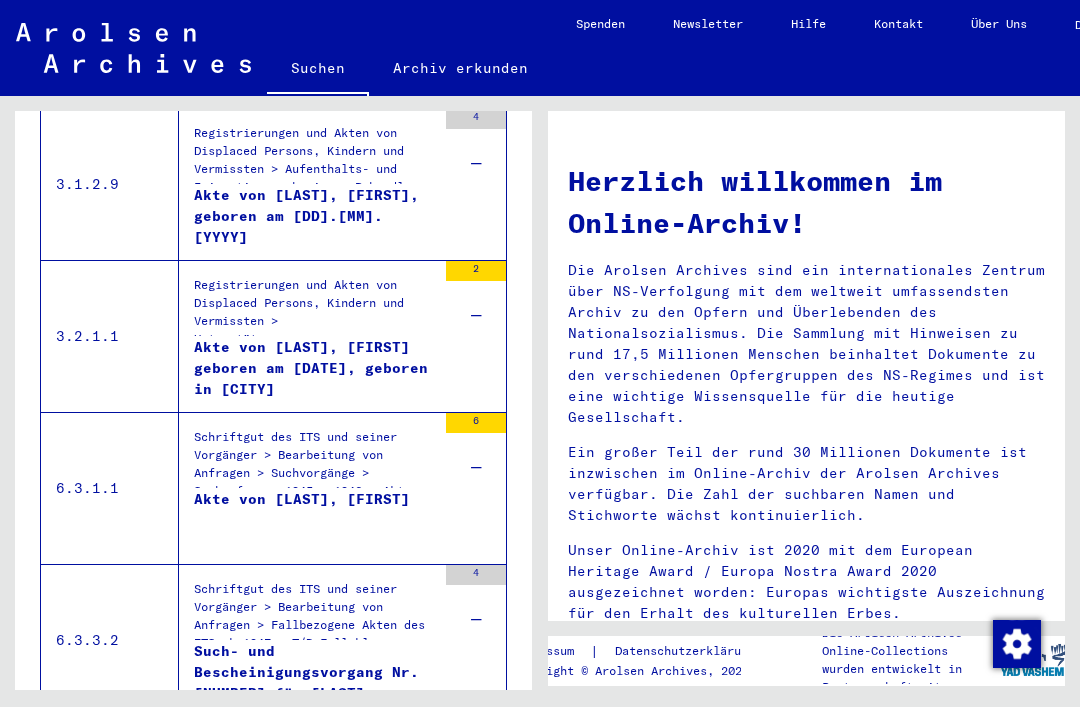 scroll, scrollTop: 934, scrollLeft: 0, axis: vertical 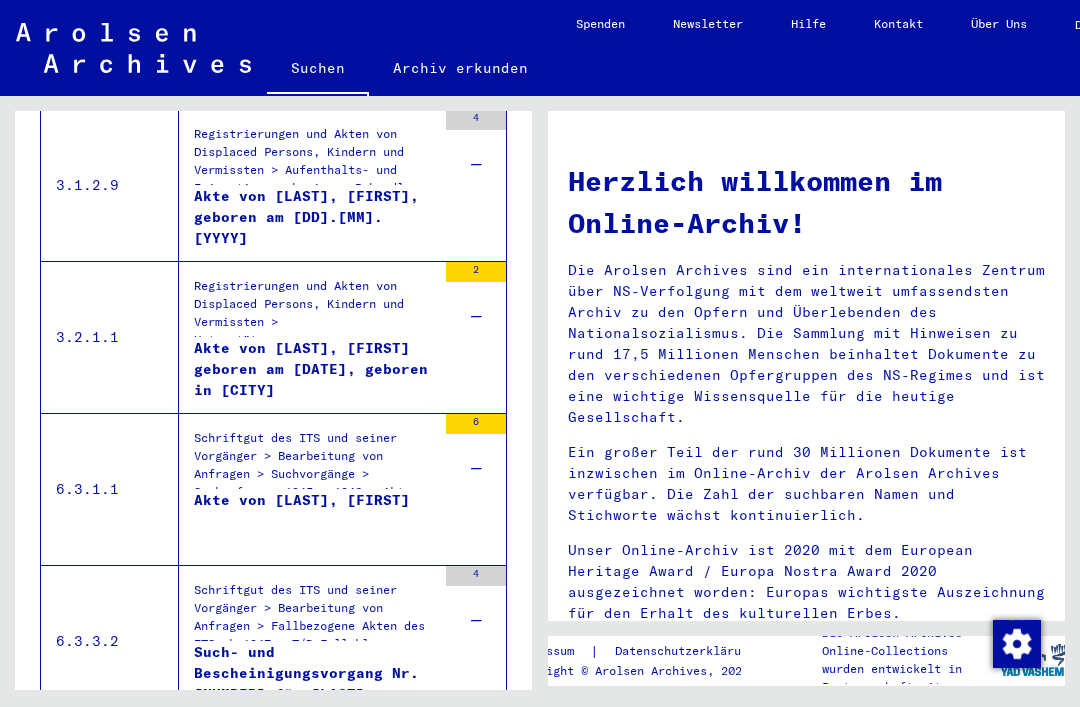 click on "6" at bounding box center [476, 459] 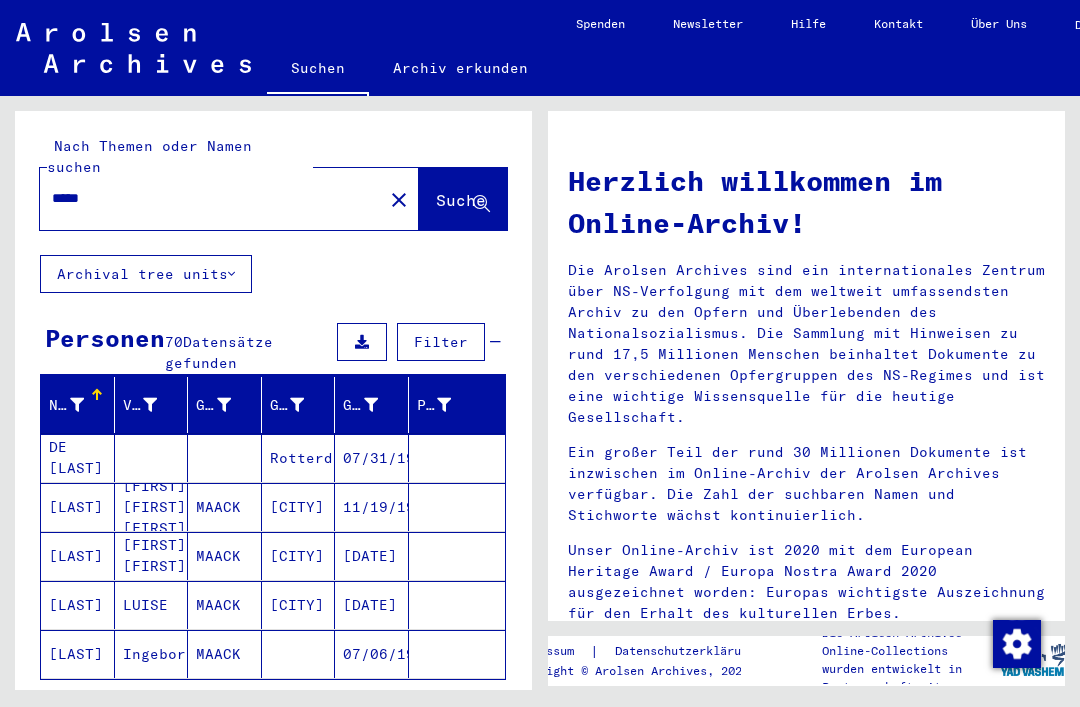 scroll, scrollTop: 0, scrollLeft: 0, axis: both 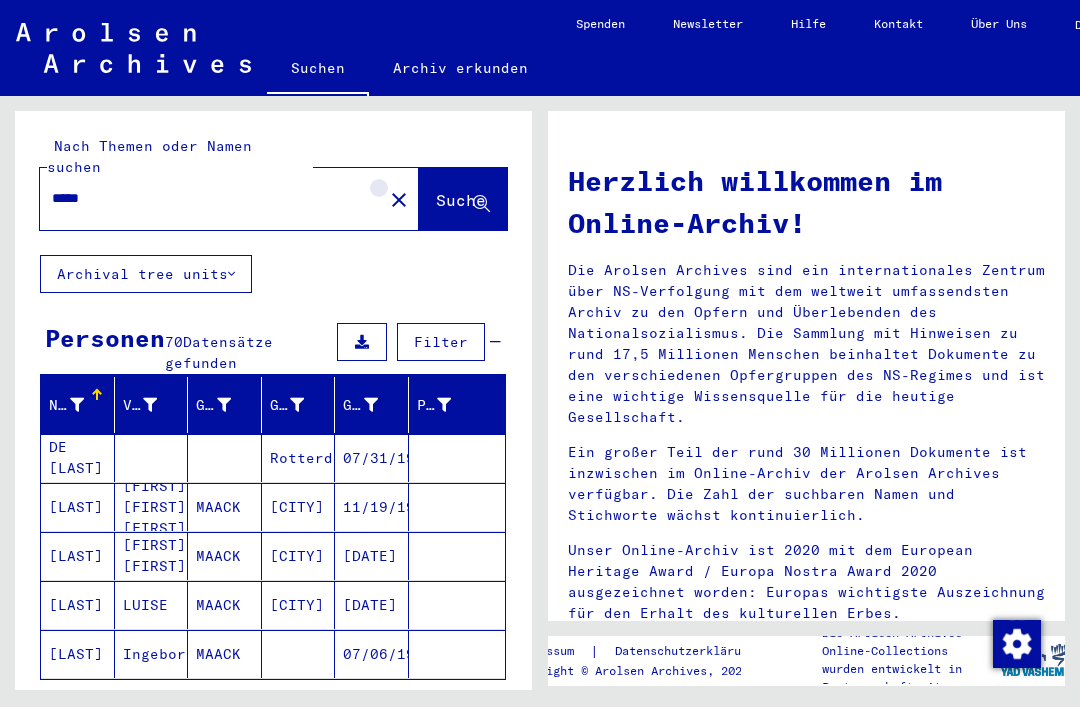 click on "close" 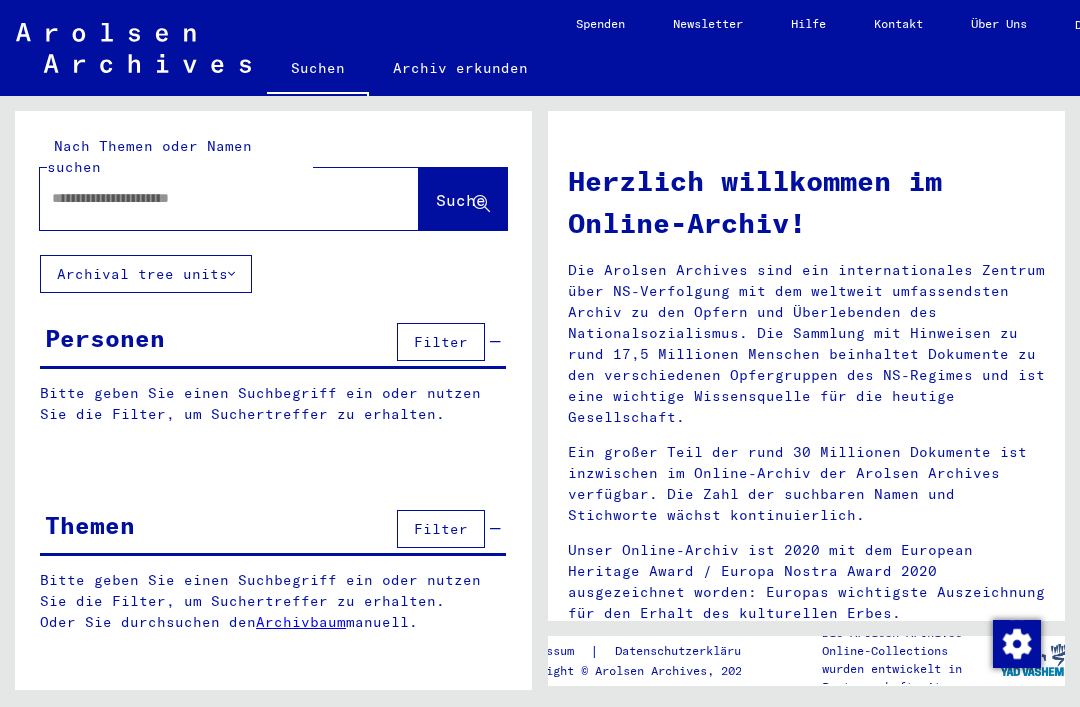click at bounding box center [205, 198] 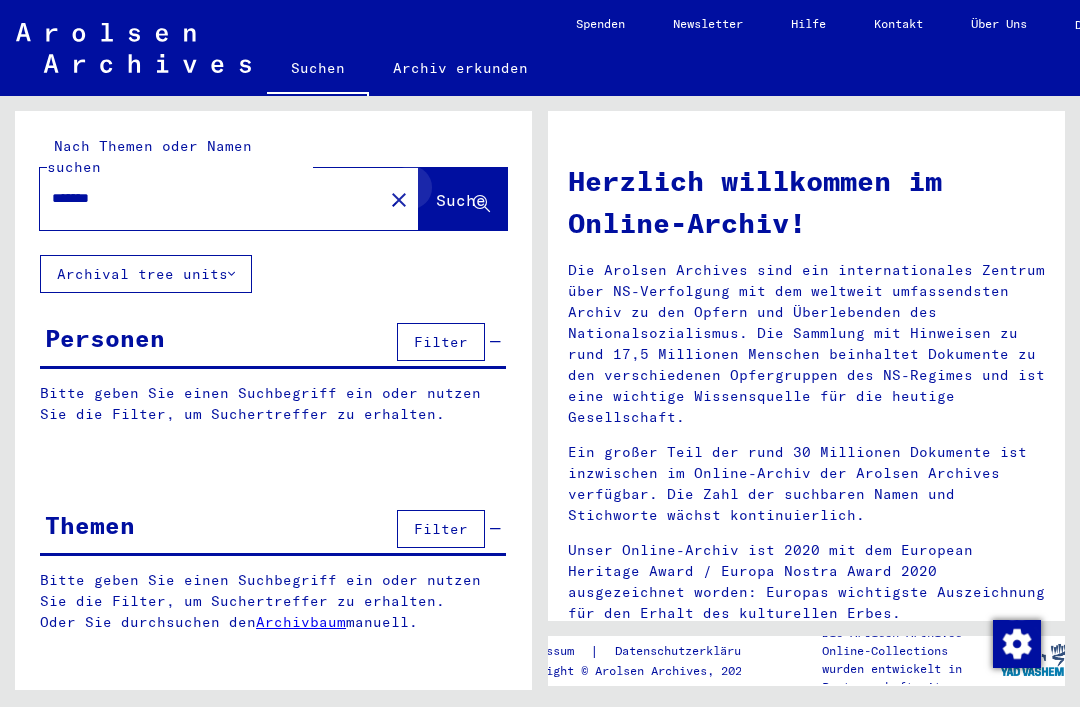 type on "******" 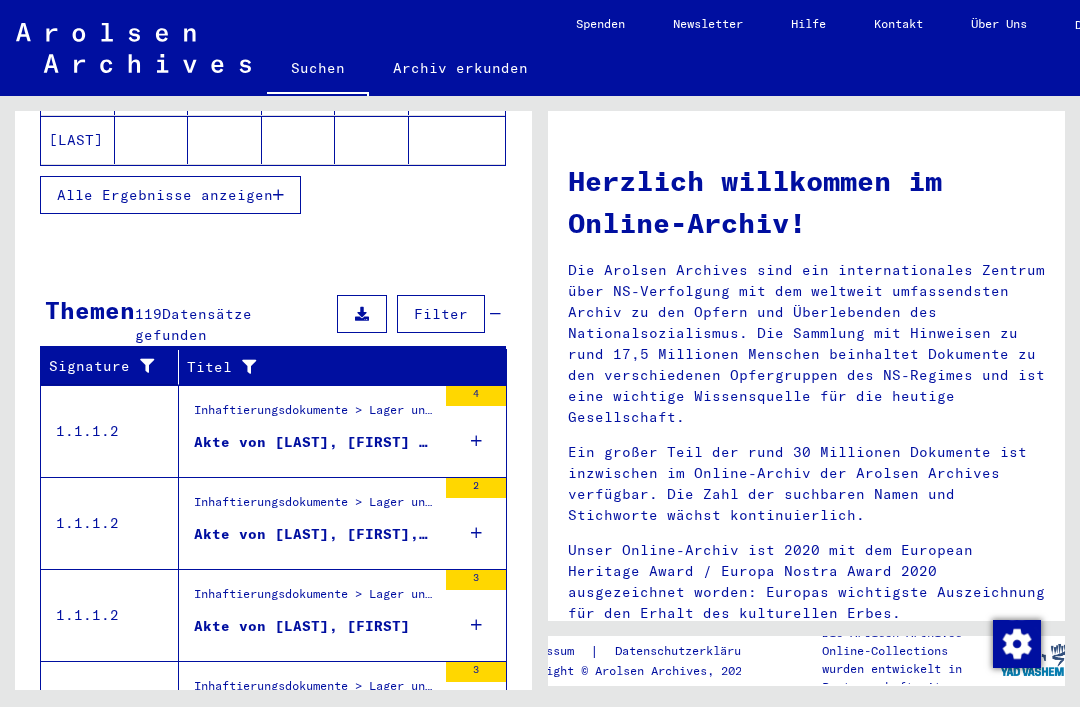 scroll, scrollTop: 537, scrollLeft: 0, axis: vertical 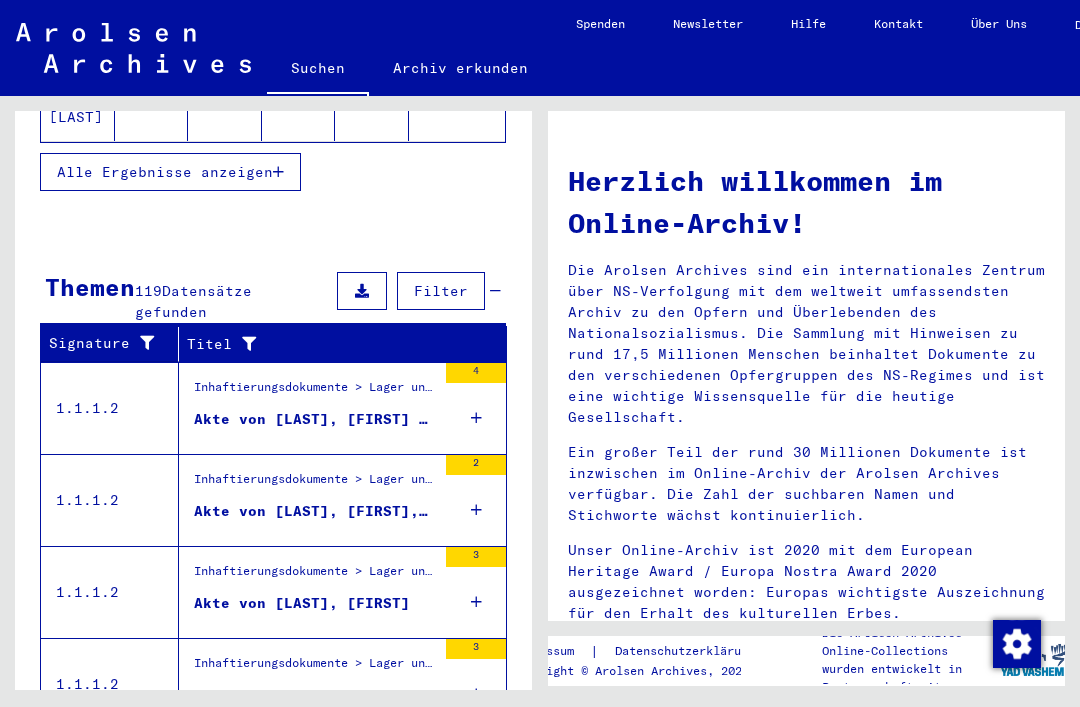 click at bounding box center [476, 510] 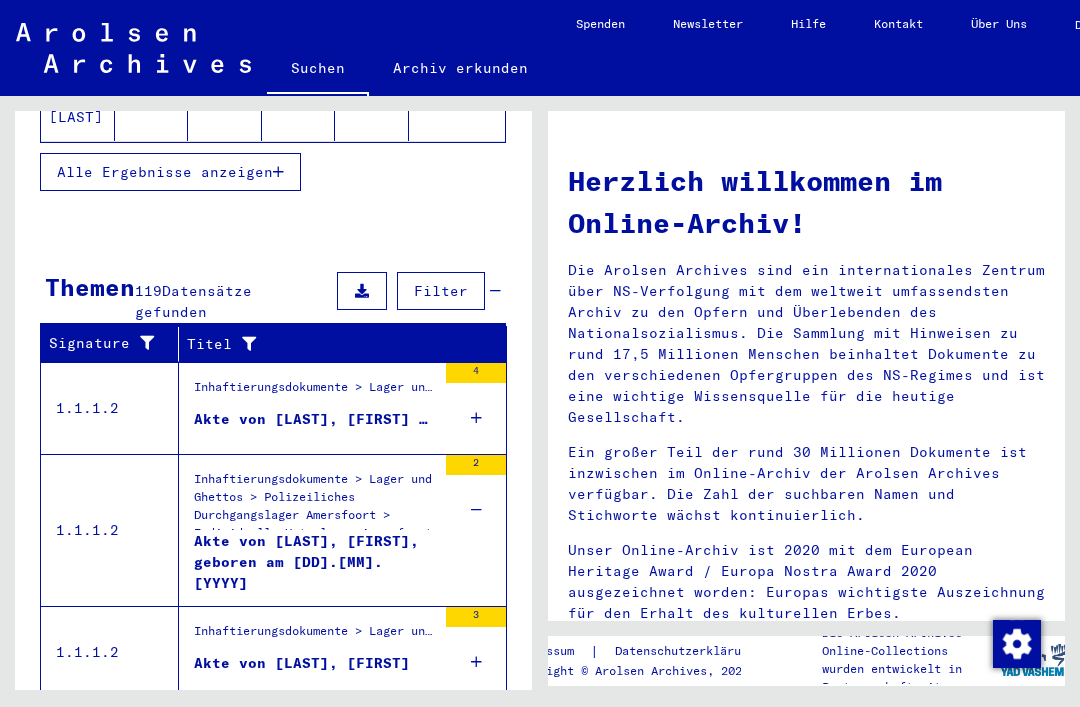 click at bounding box center [476, 418] 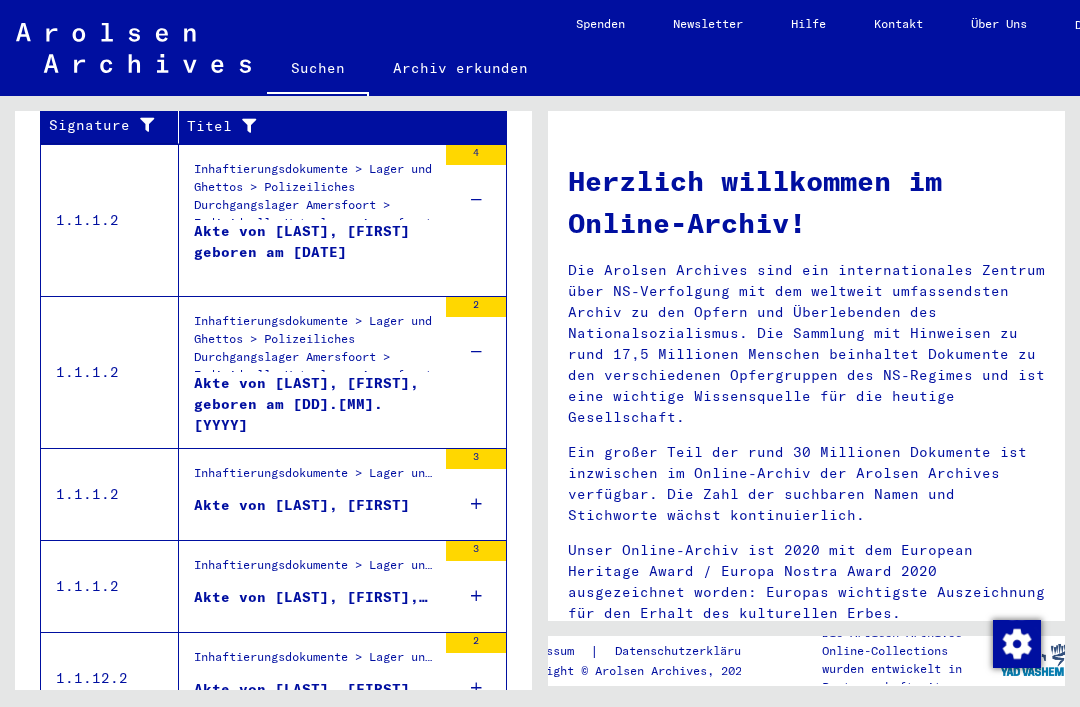 scroll, scrollTop: 754, scrollLeft: 0, axis: vertical 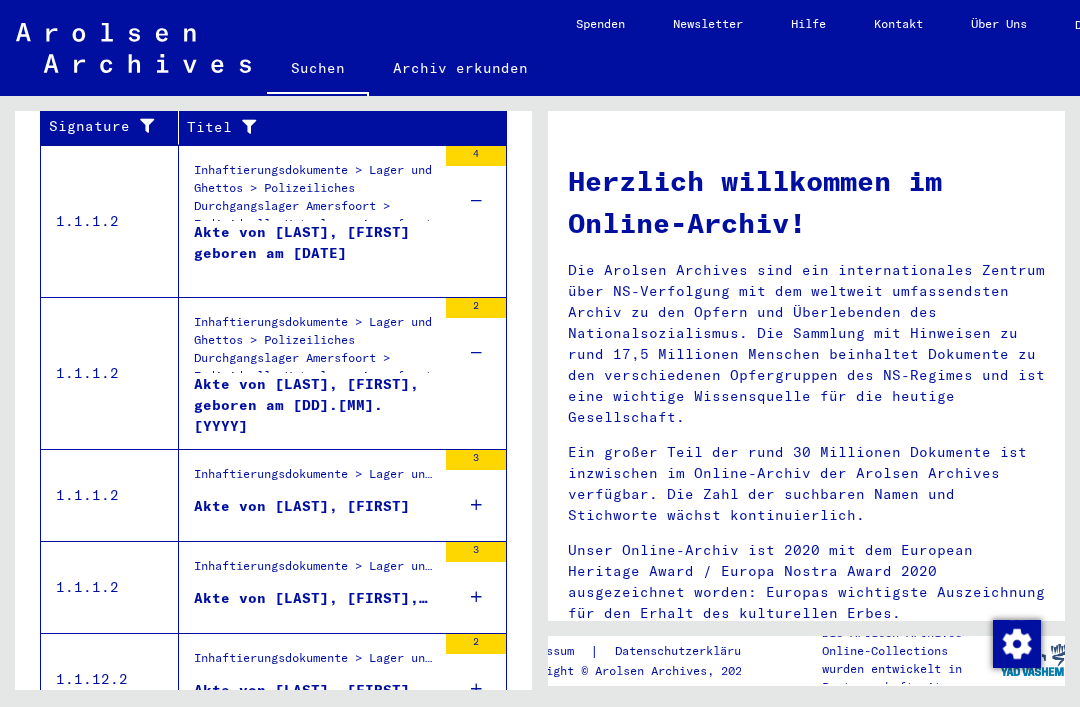 click on "3" at bounding box center [476, 495] 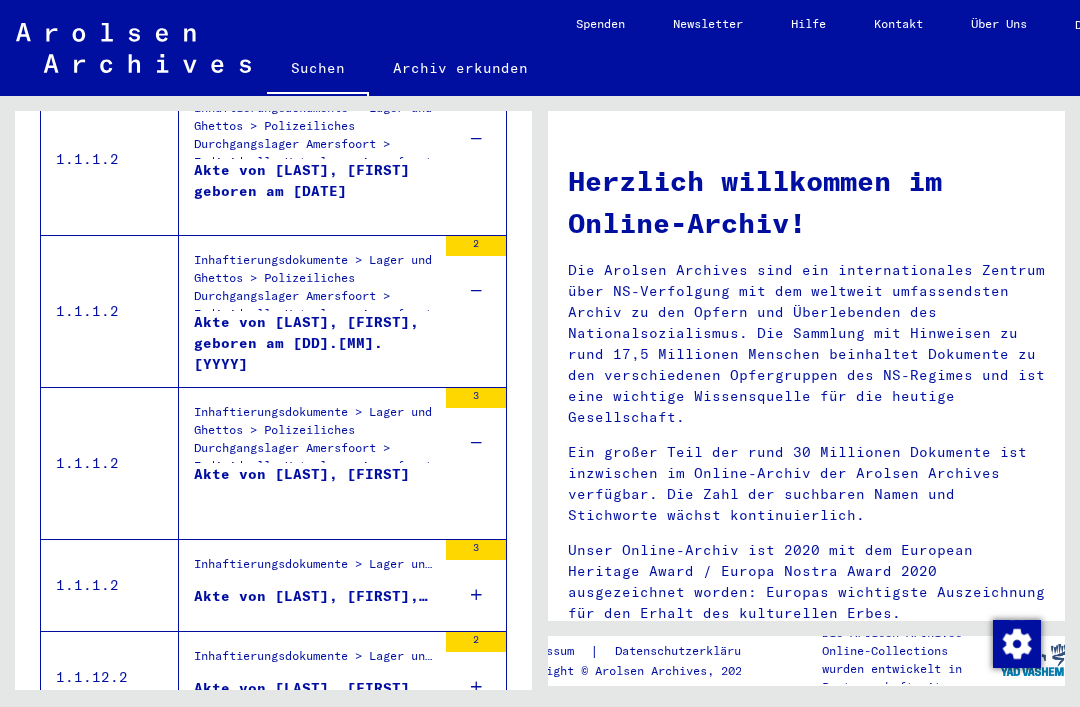 scroll, scrollTop: 814, scrollLeft: 0, axis: vertical 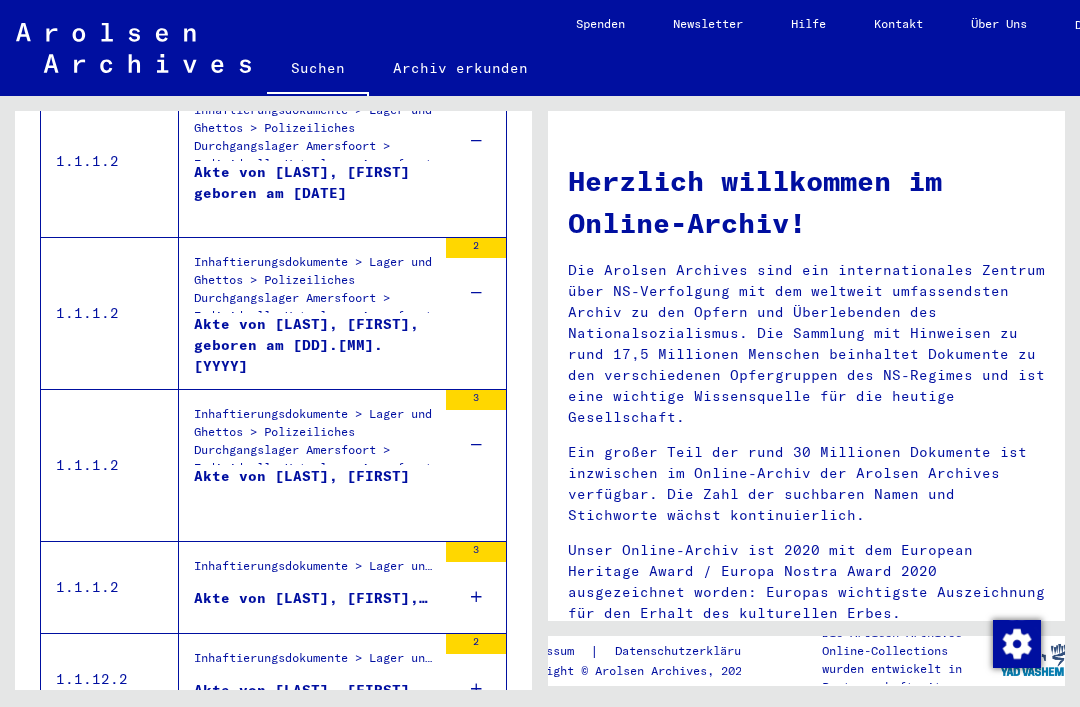click on "3" at bounding box center (476, 587) 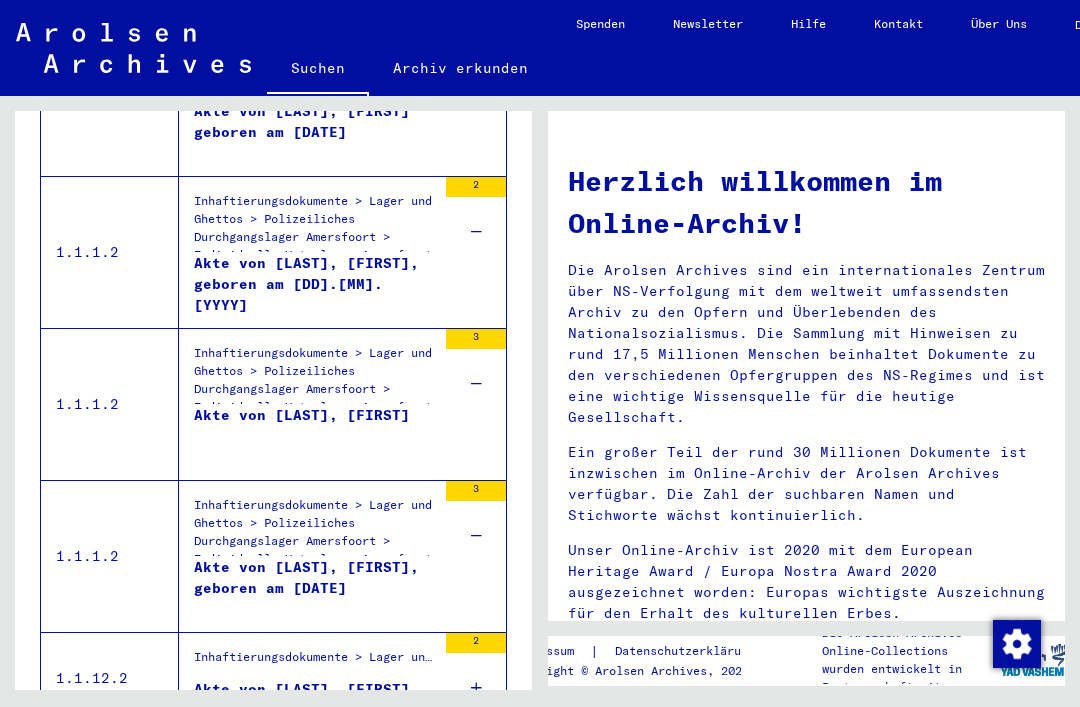 scroll, scrollTop: 874, scrollLeft: 0, axis: vertical 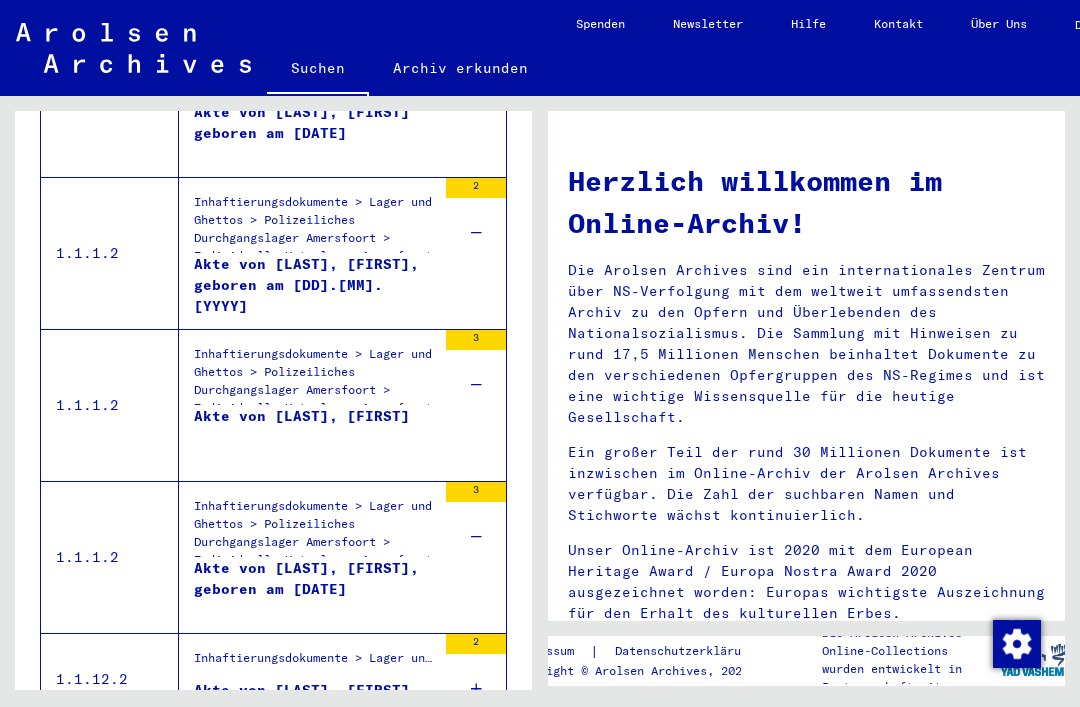 click on "2" at bounding box center (476, 679) 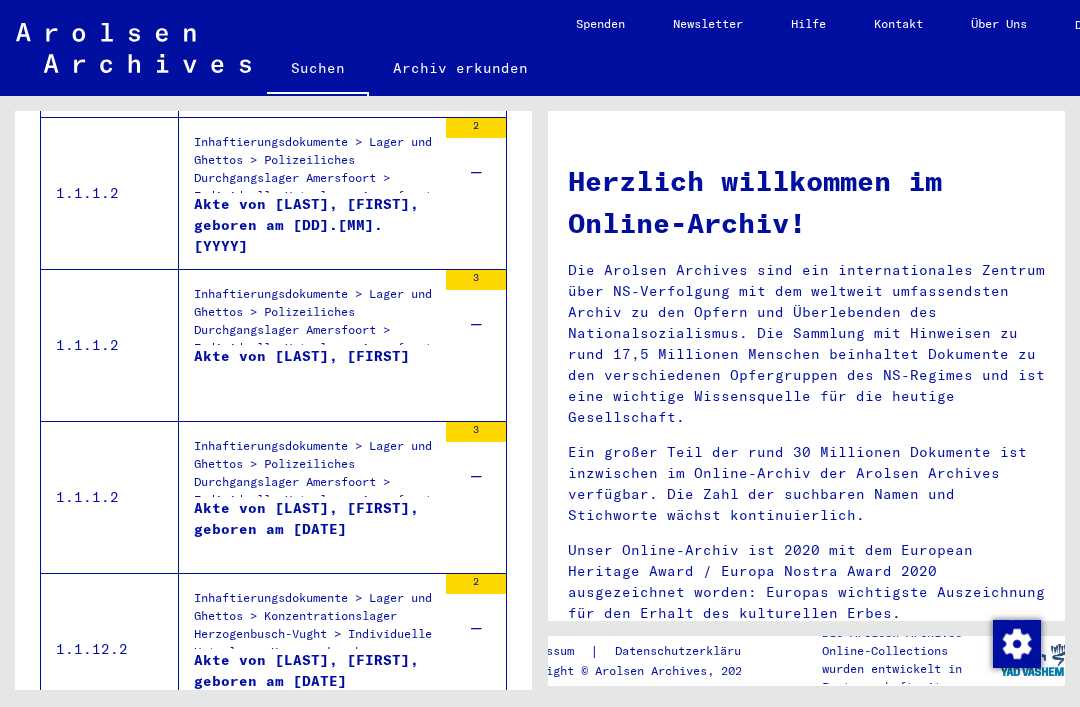 scroll, scrollTop: 934, scrollLeft: 0, axis: vertical 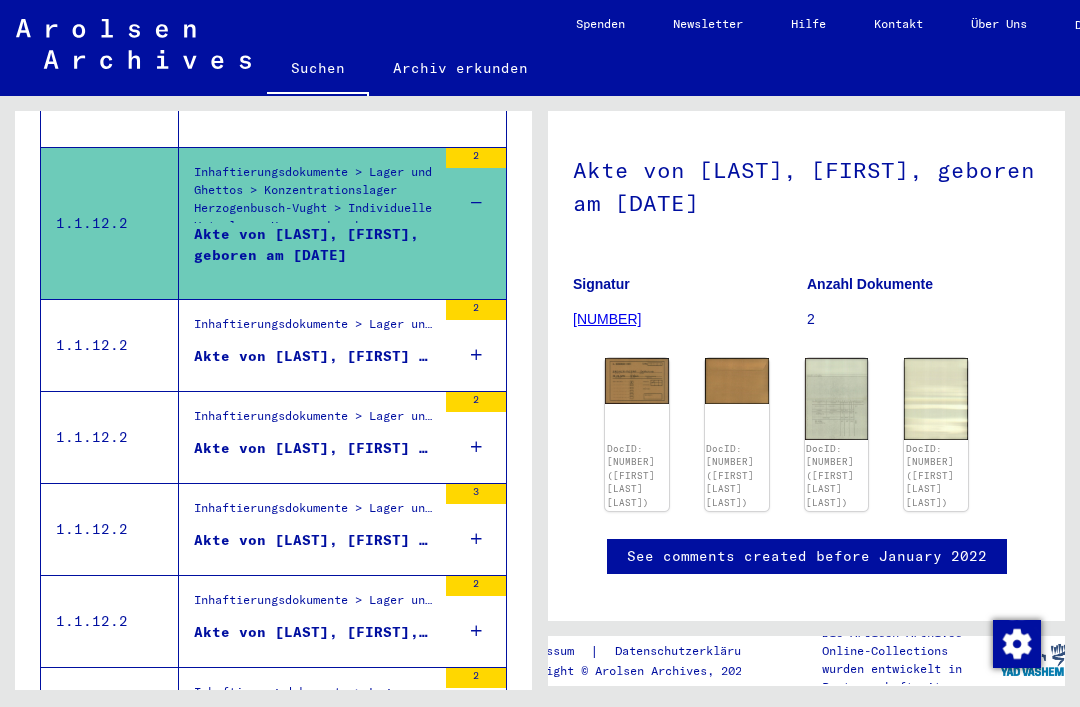 click on "2" at bounding box center [476, 345] 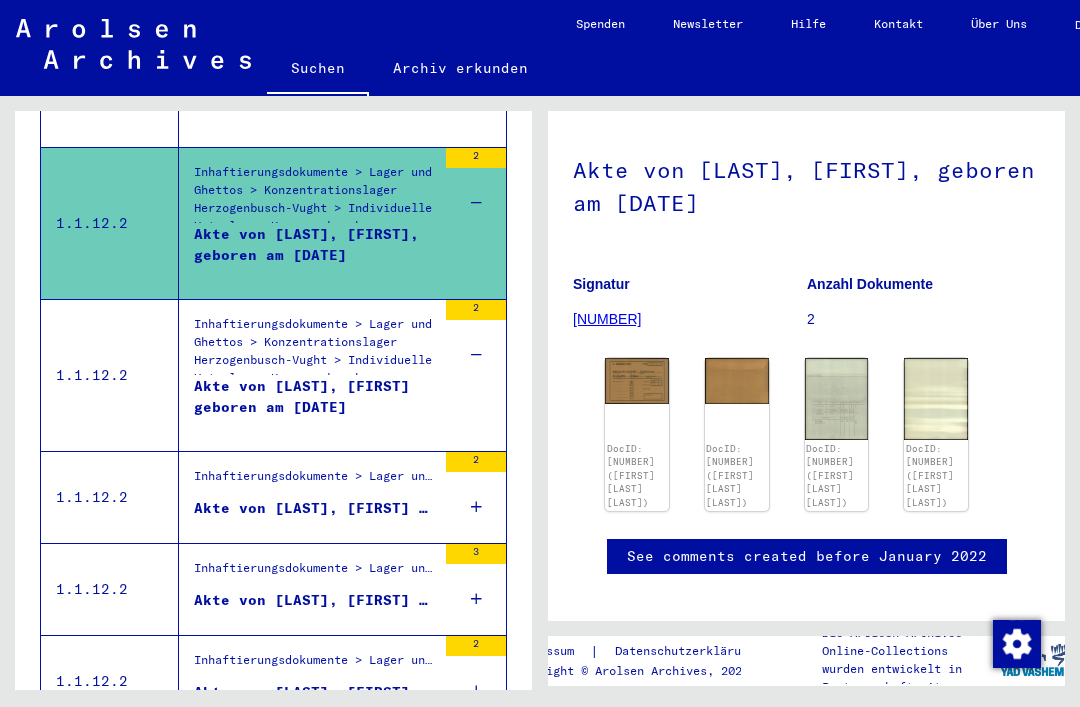 click at bounding box center [476, 507] 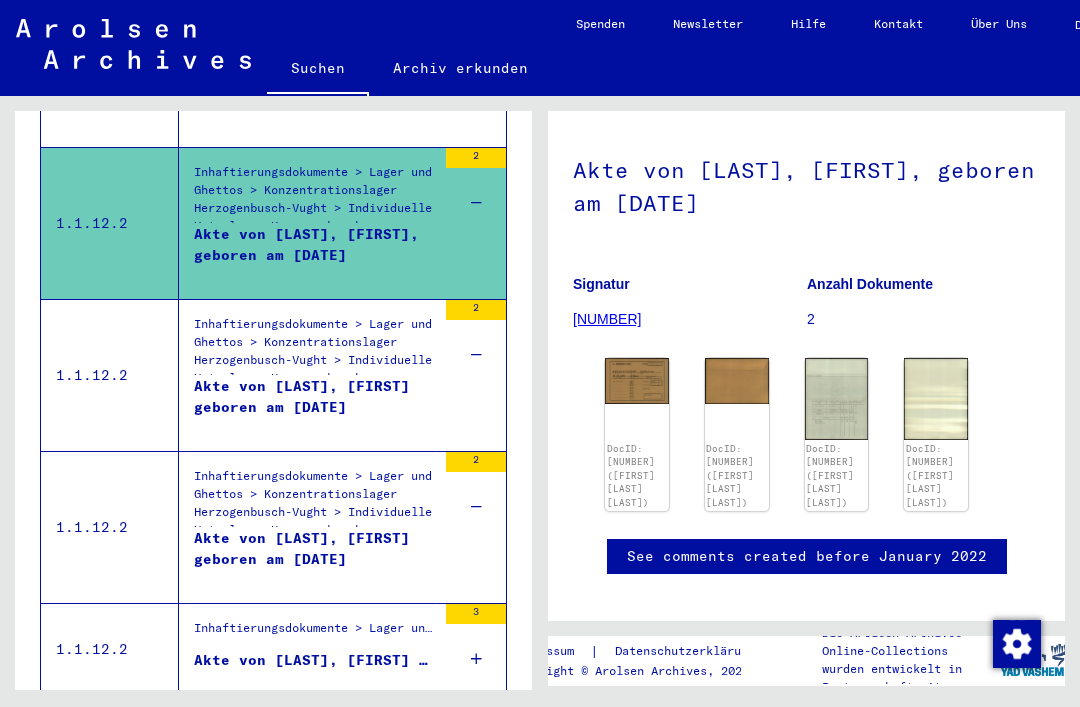 click on "3" at bounding box center (476, 649) 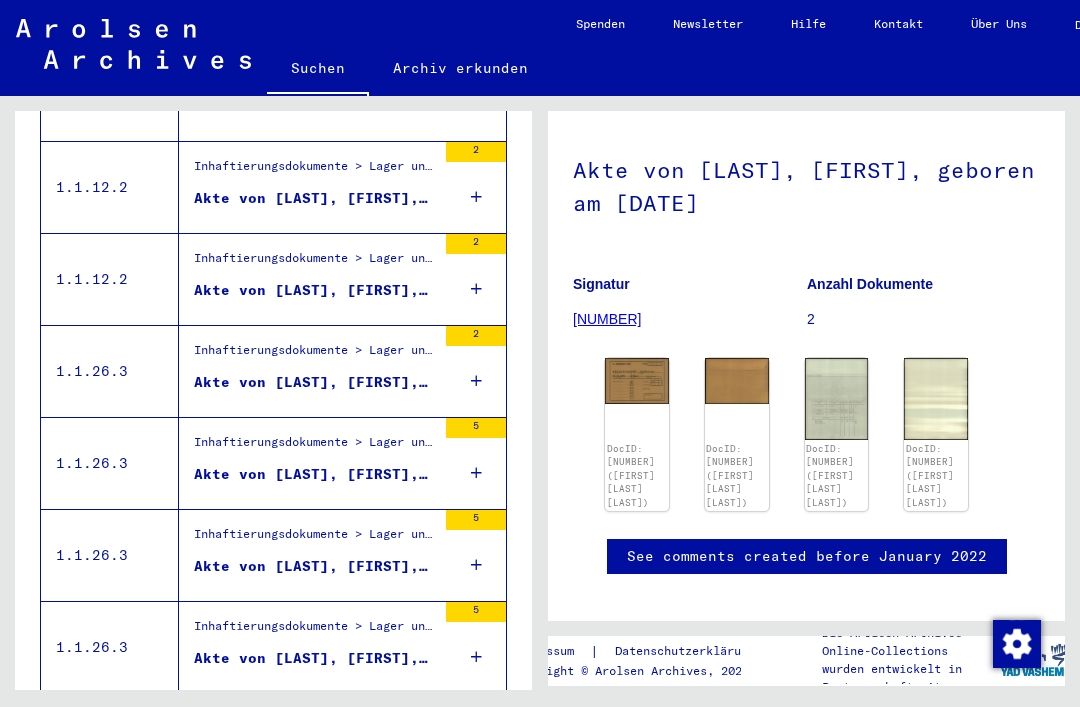 scroll, scrollTop: 1623, scrollLeft: 0, axis: vertical 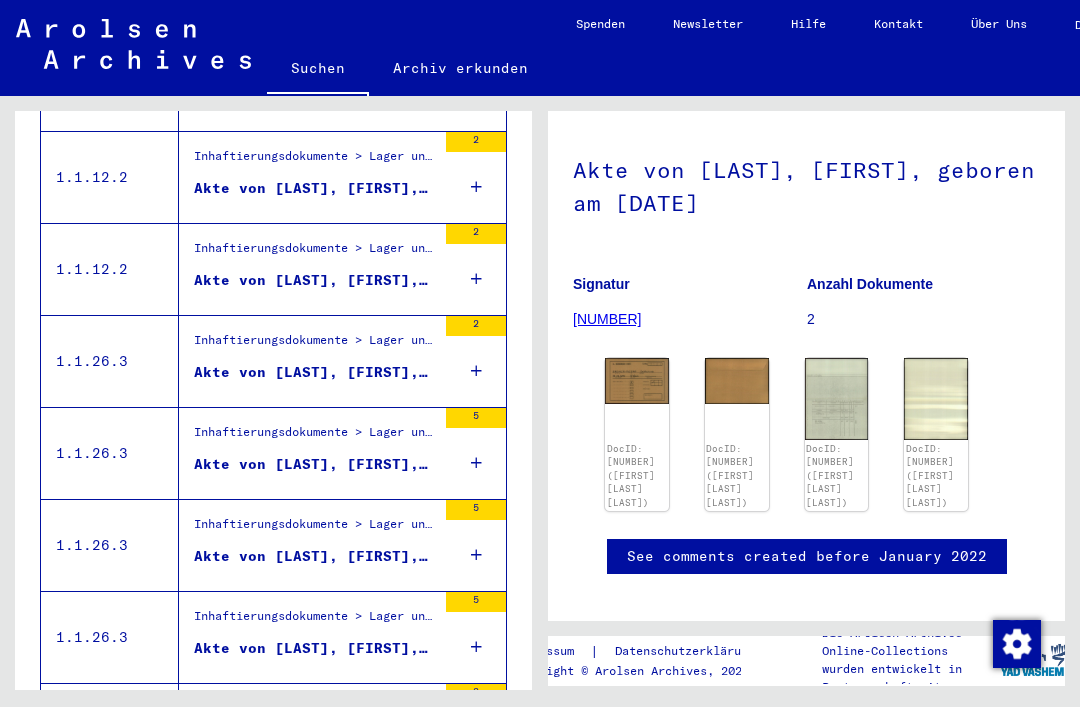 click at bounding box center (476, 463) 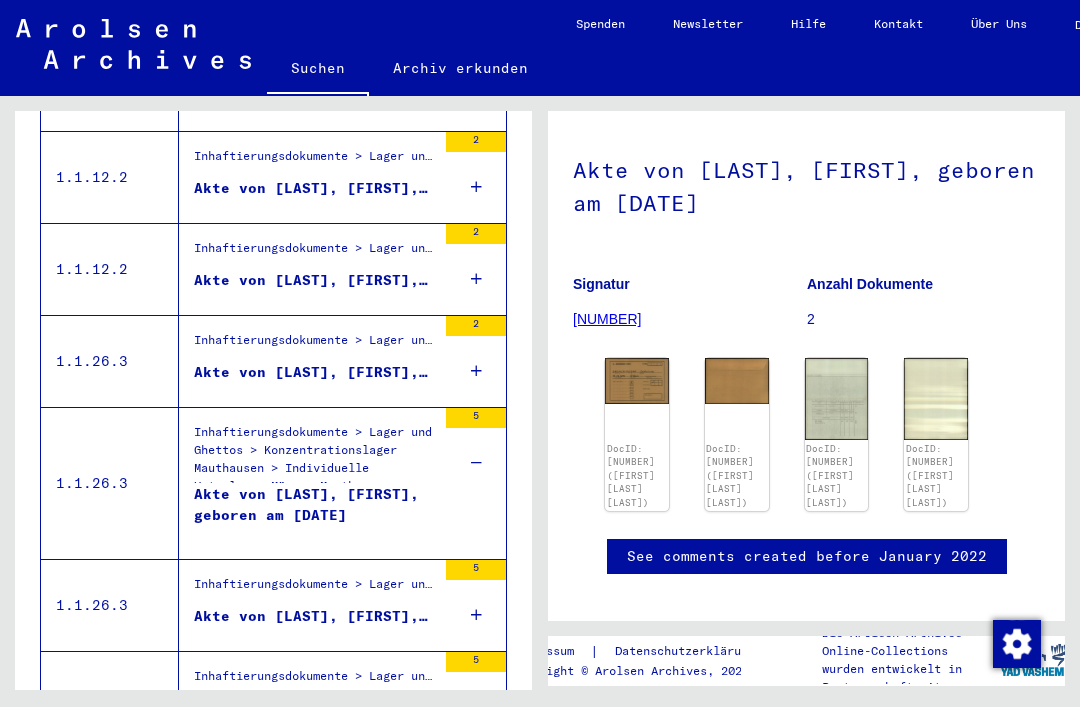 click on "2" at bounding box center [476, 361] 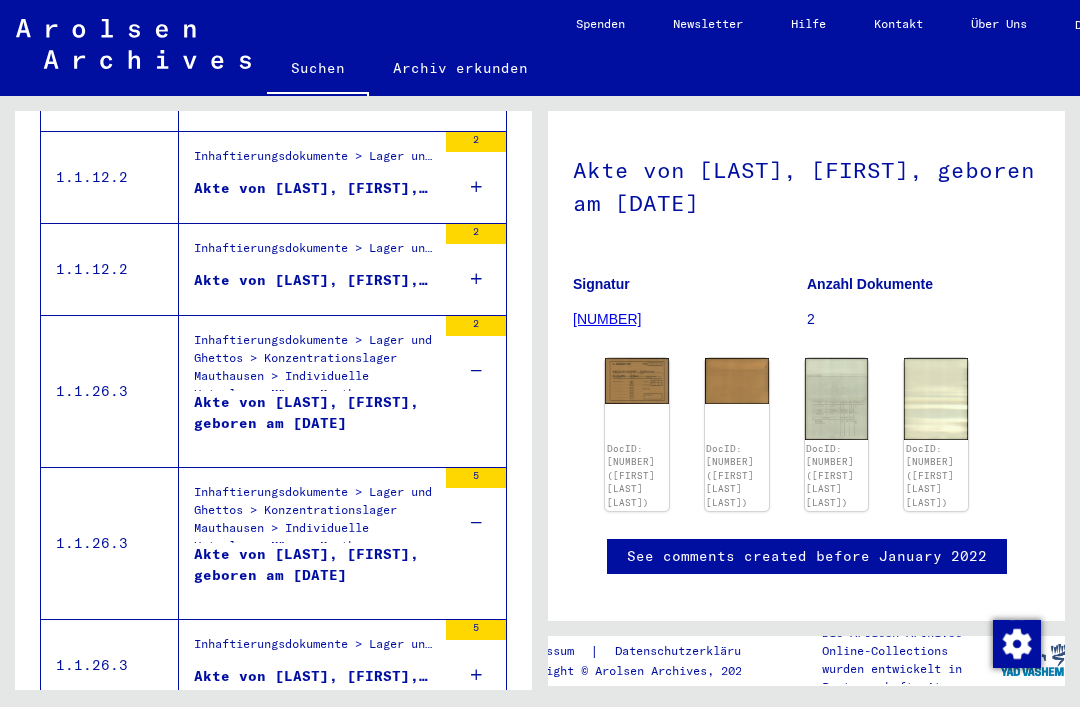 click on "2" at bounding box center [476, 269] 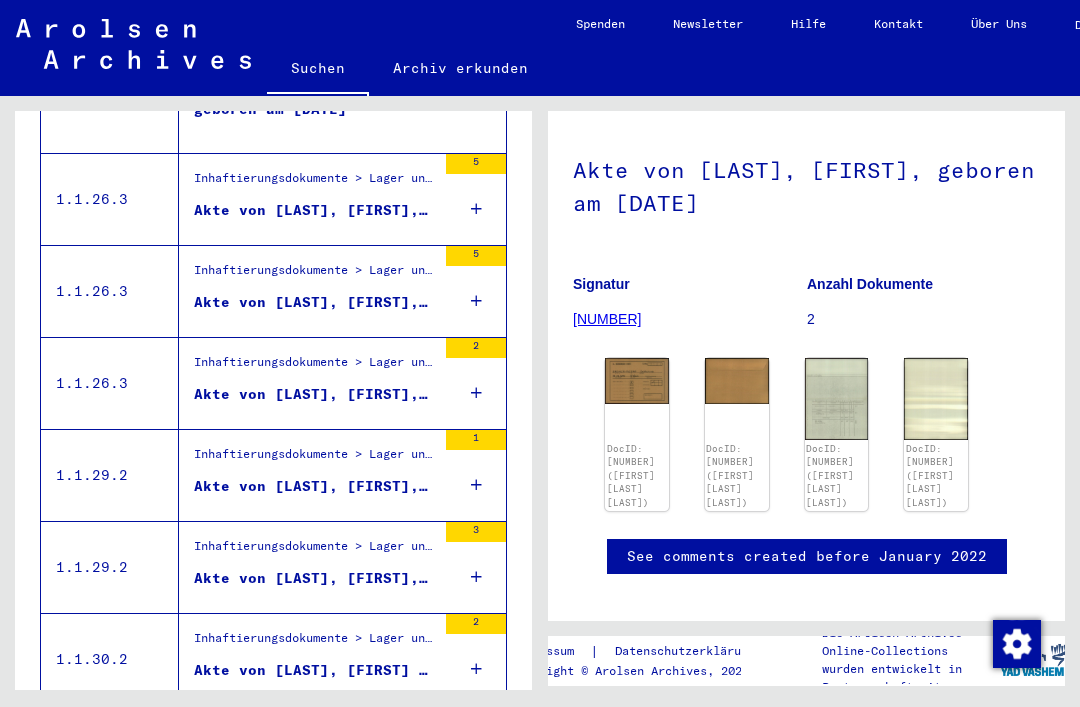 scroll, scrollTop: 2151, scrollLeft: 0, axis: vertical 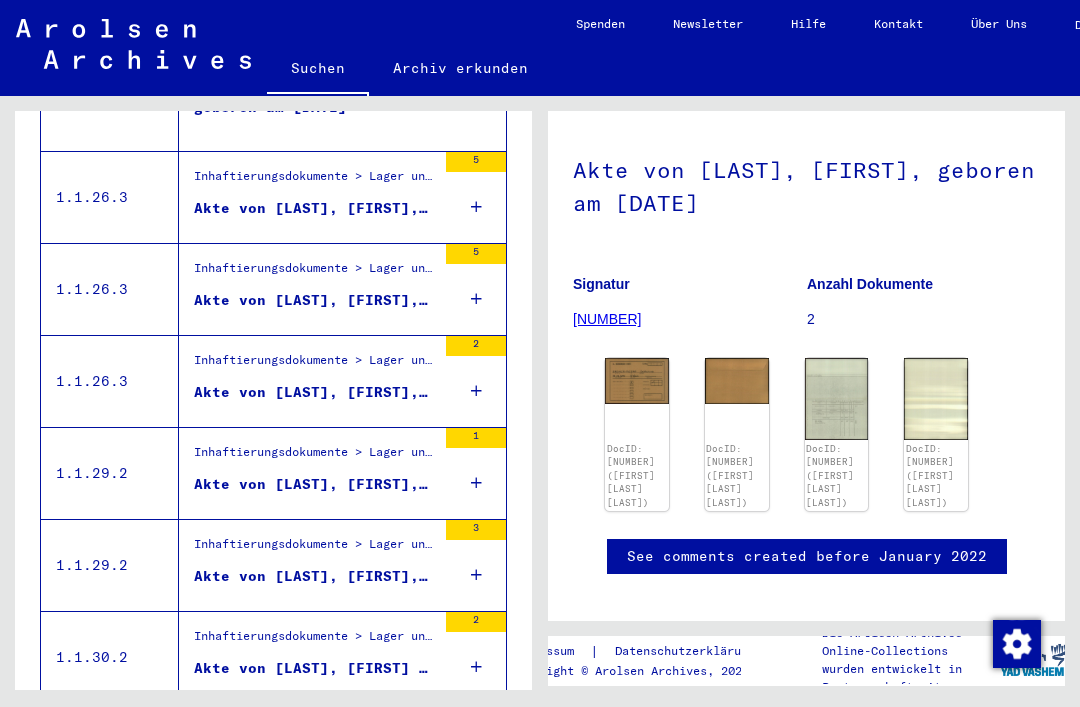 click on "2" at bounding box center (476, 381) 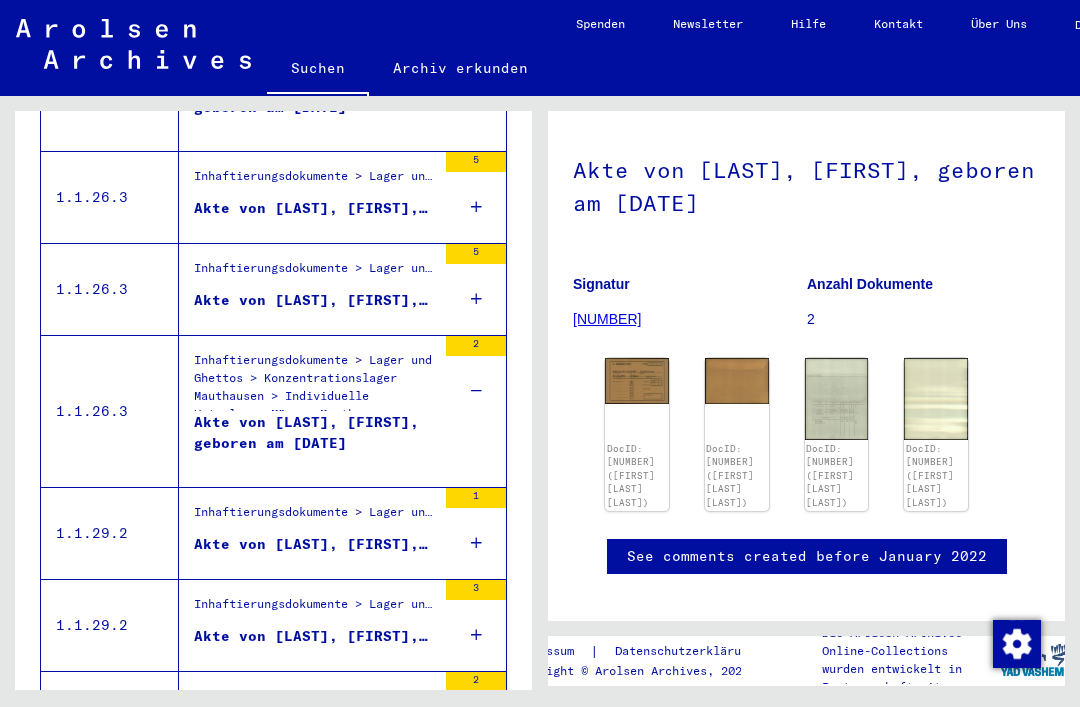 click on "1" at bounding box center (476, 533) 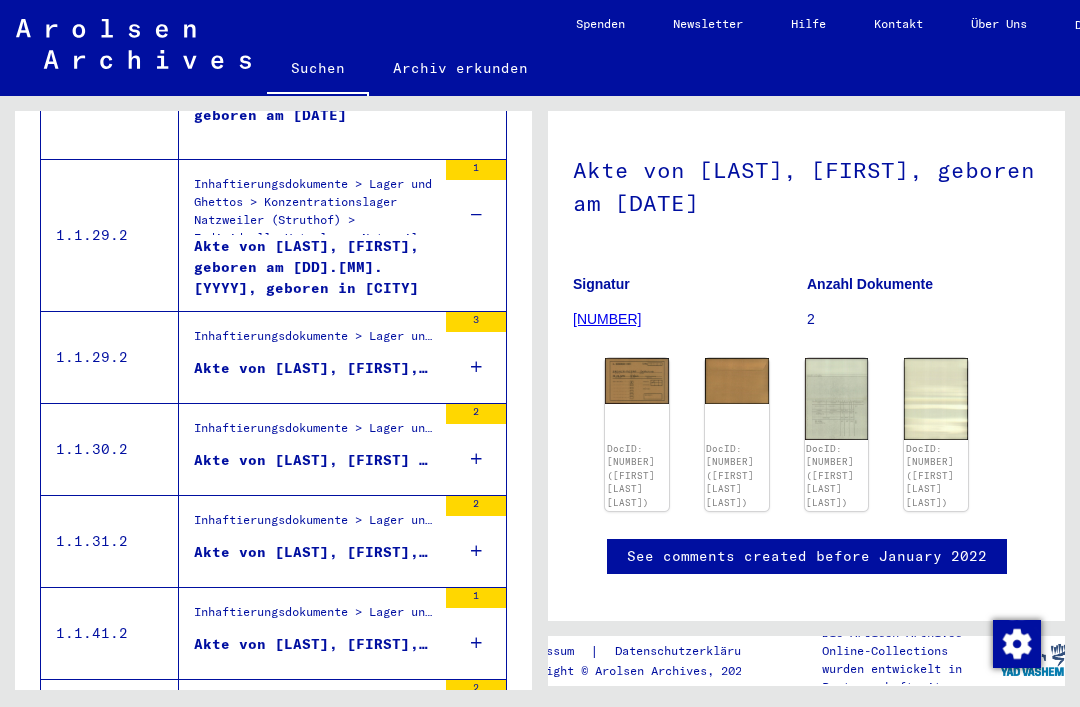 scroll, scrollTop: 2478, scrollLeft: 0, axis: vertical 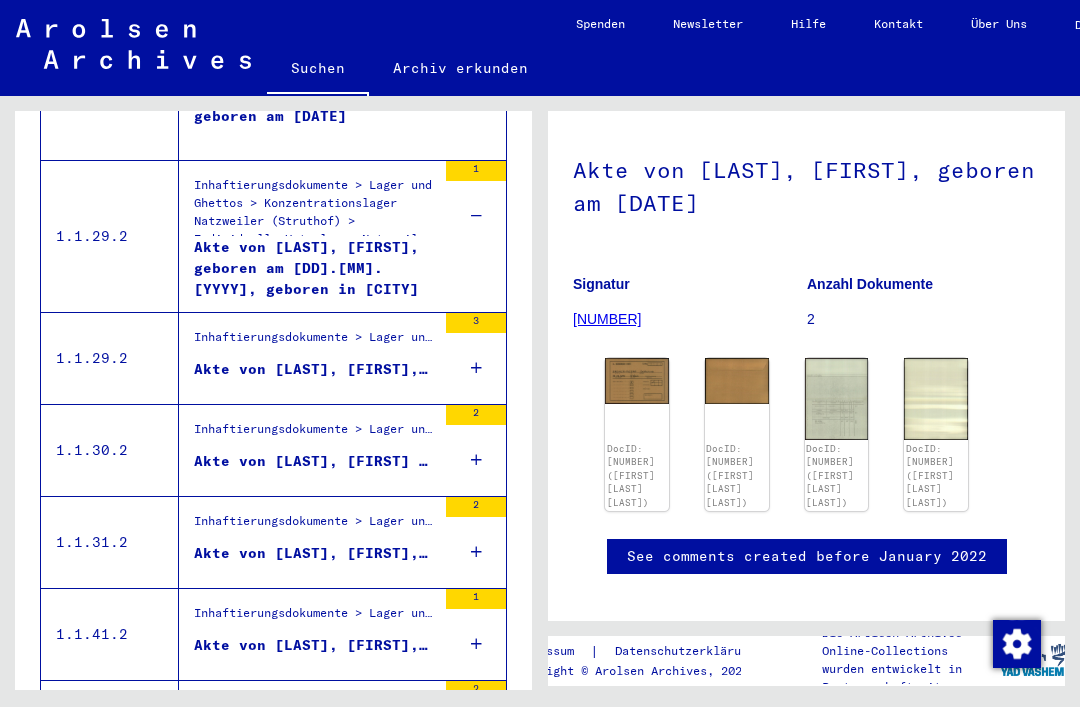 click at bounding box center (476, 368) 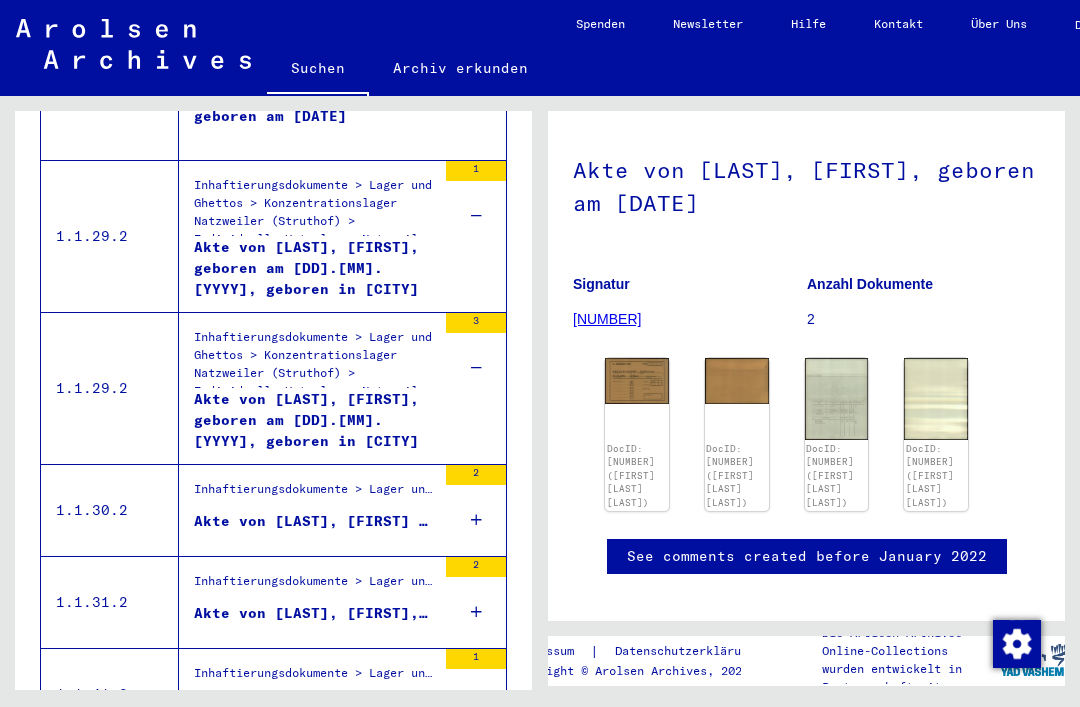 click on "2" at bounding box center (476, 510) 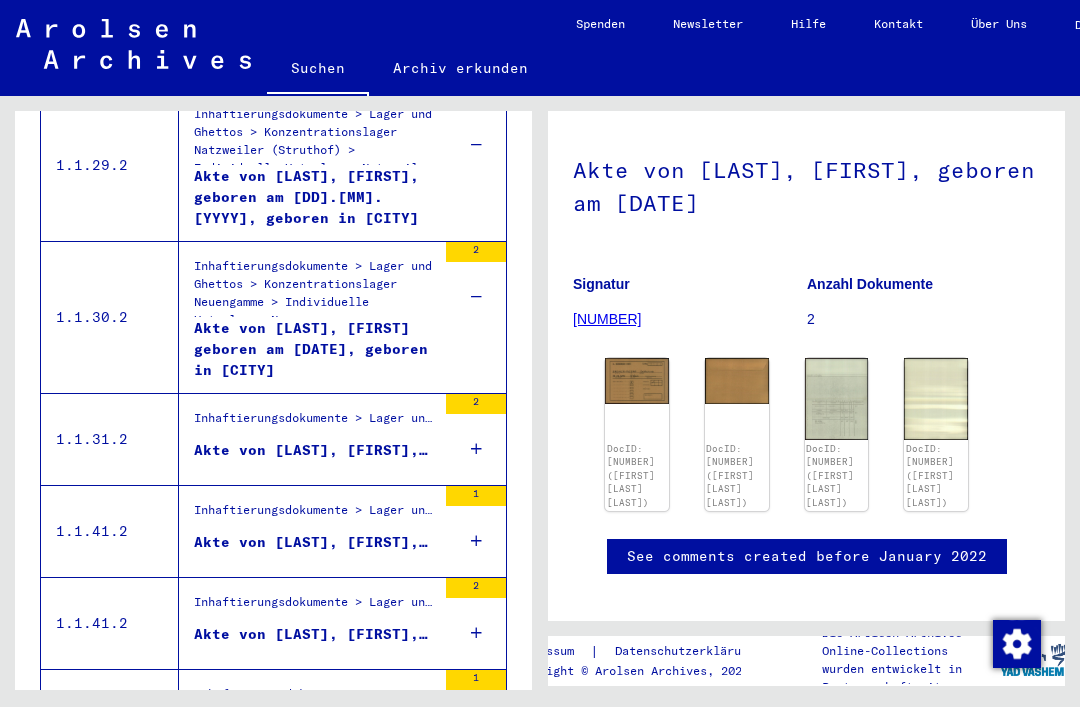 scroll, scrollTop: 2700, scrollLeft: 0, axis: vertical 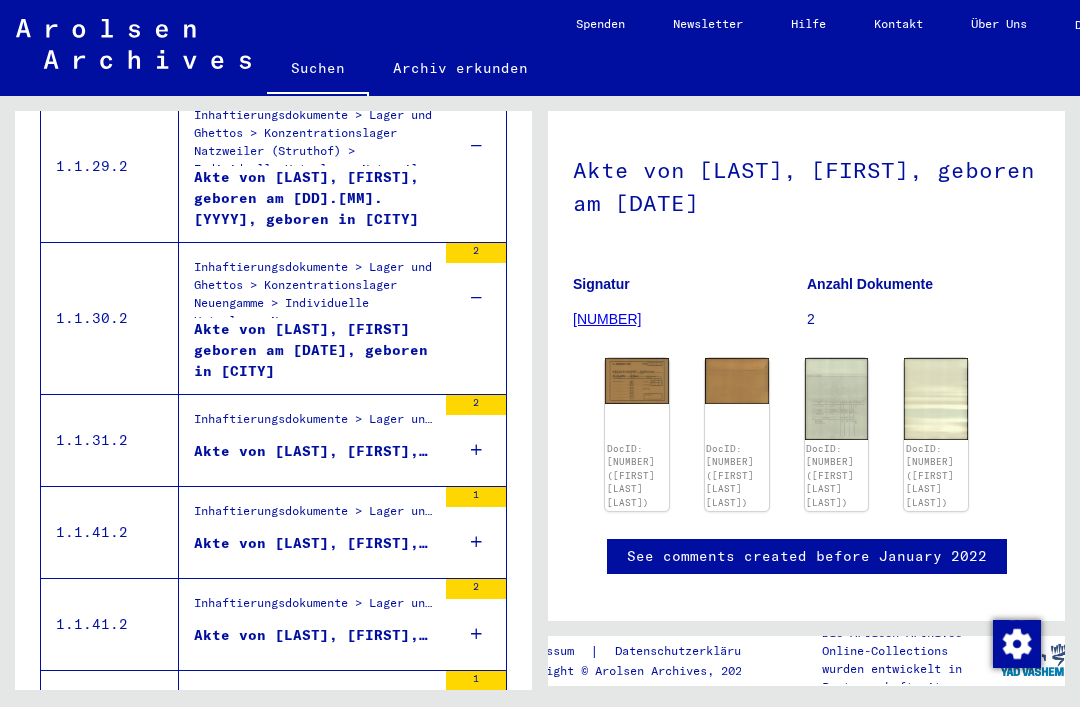 click at bounding box center [476, 450] 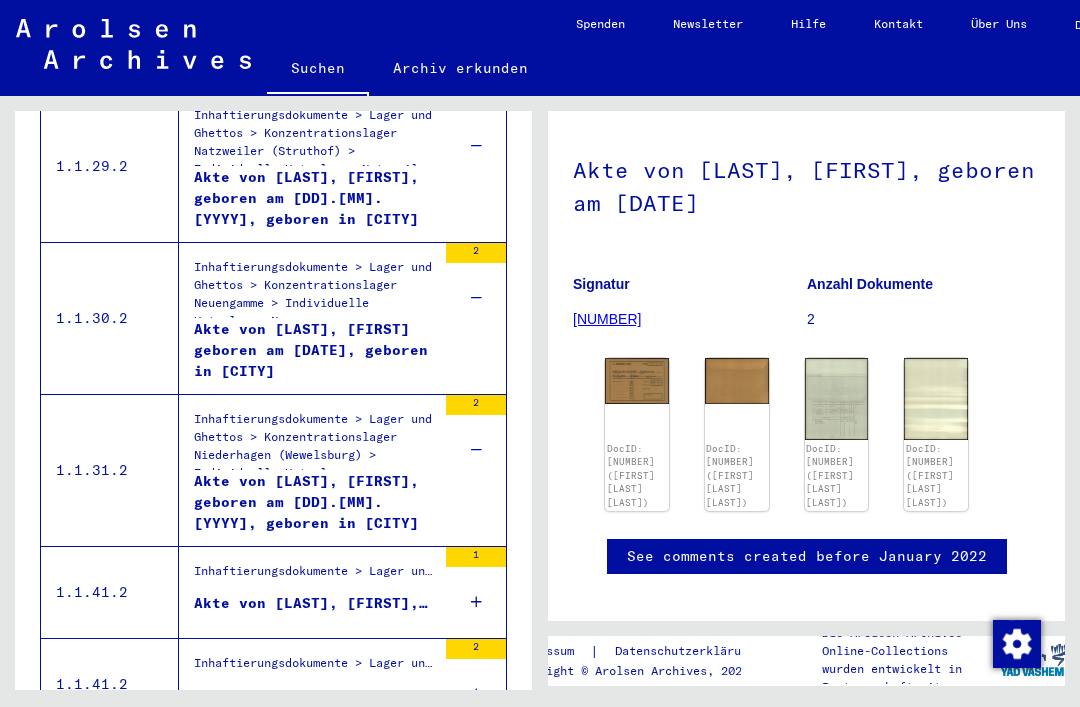 click at bounding box center (476, 602) 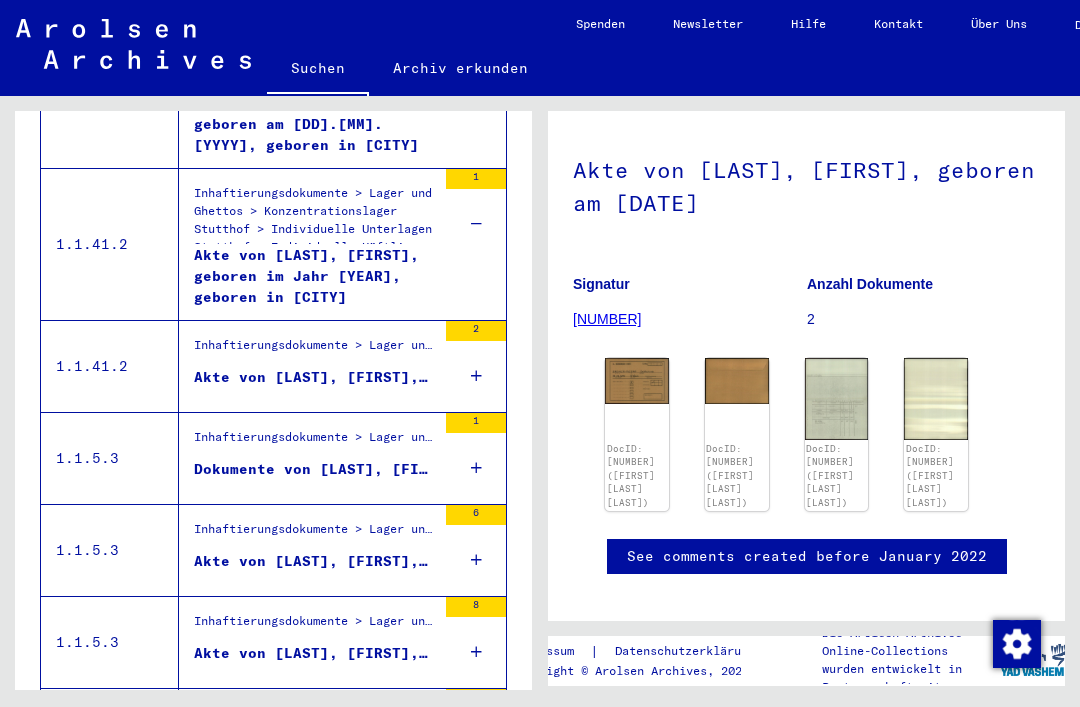 scroll, scrollTop: 3078, scrollLeft: 0, axis: vertical 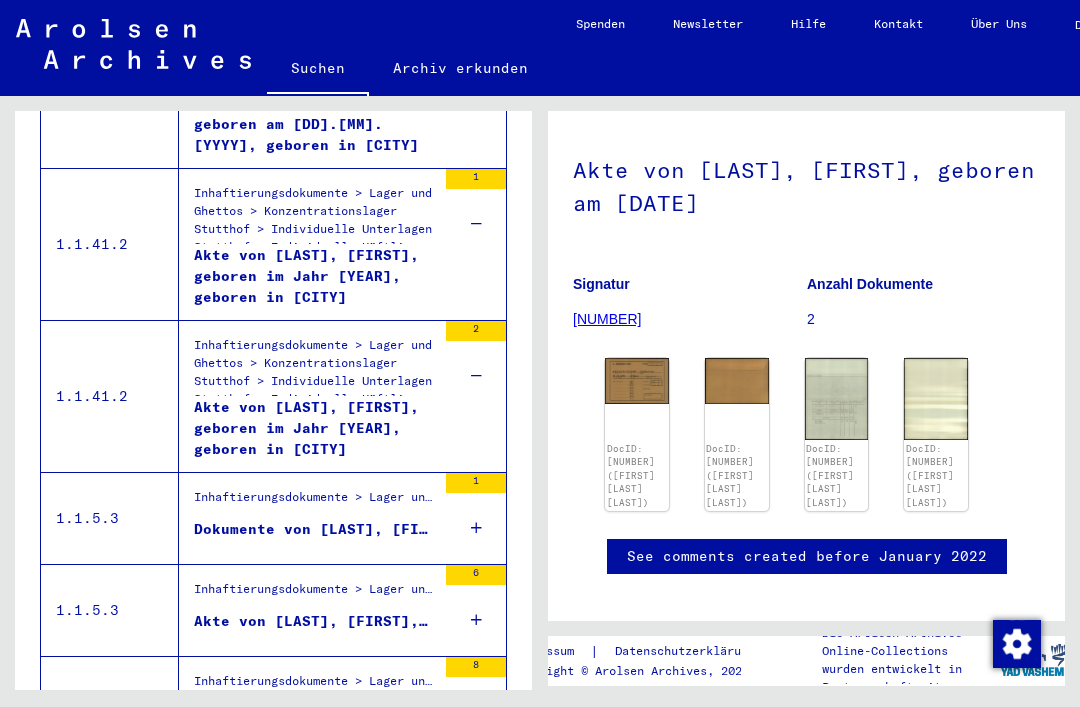 click at bounding box center [476, 528] 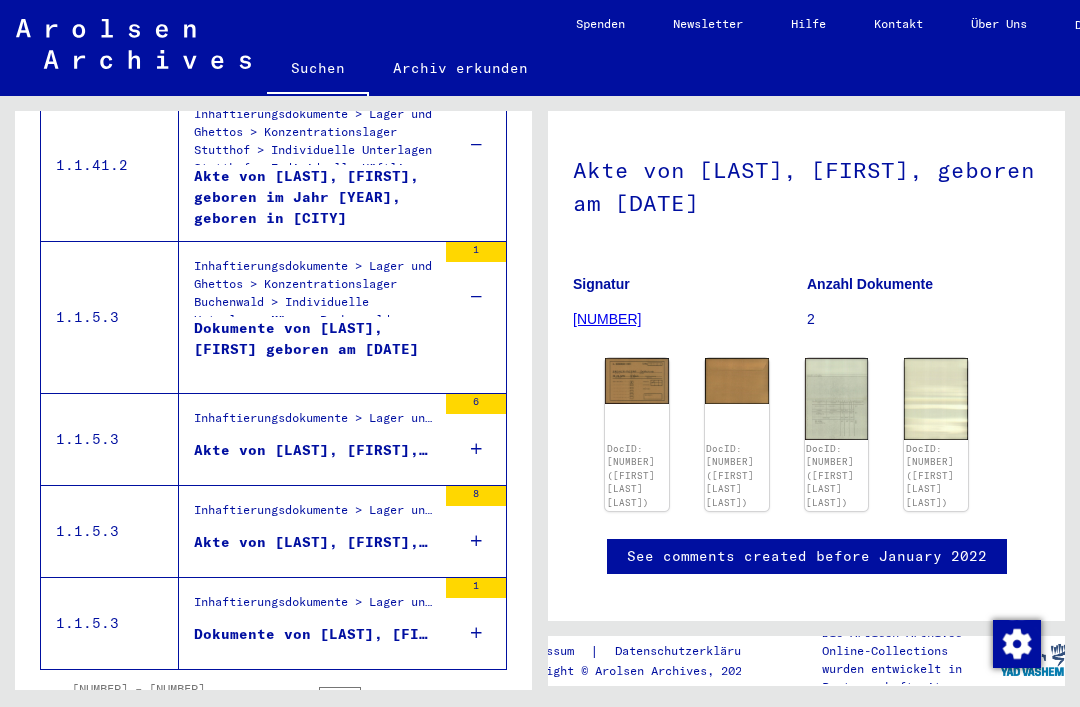 scroll, scrollTop: 3309, scrollLeft: 0, axis: vertical 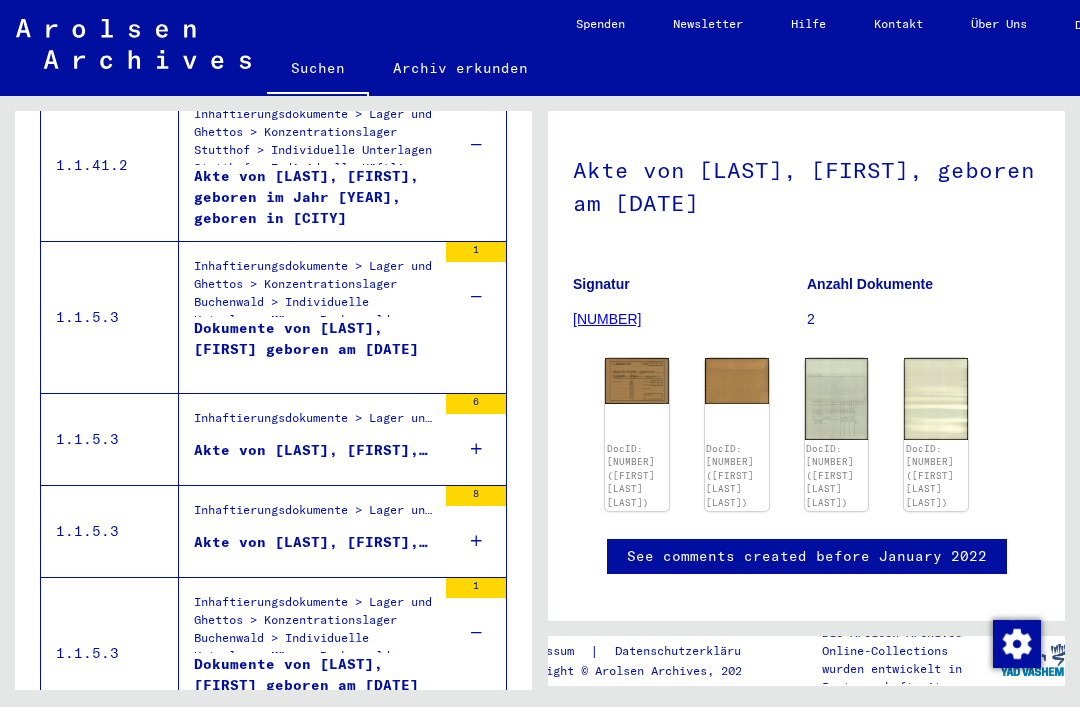 click on "8" at bounding box center (476, 531) 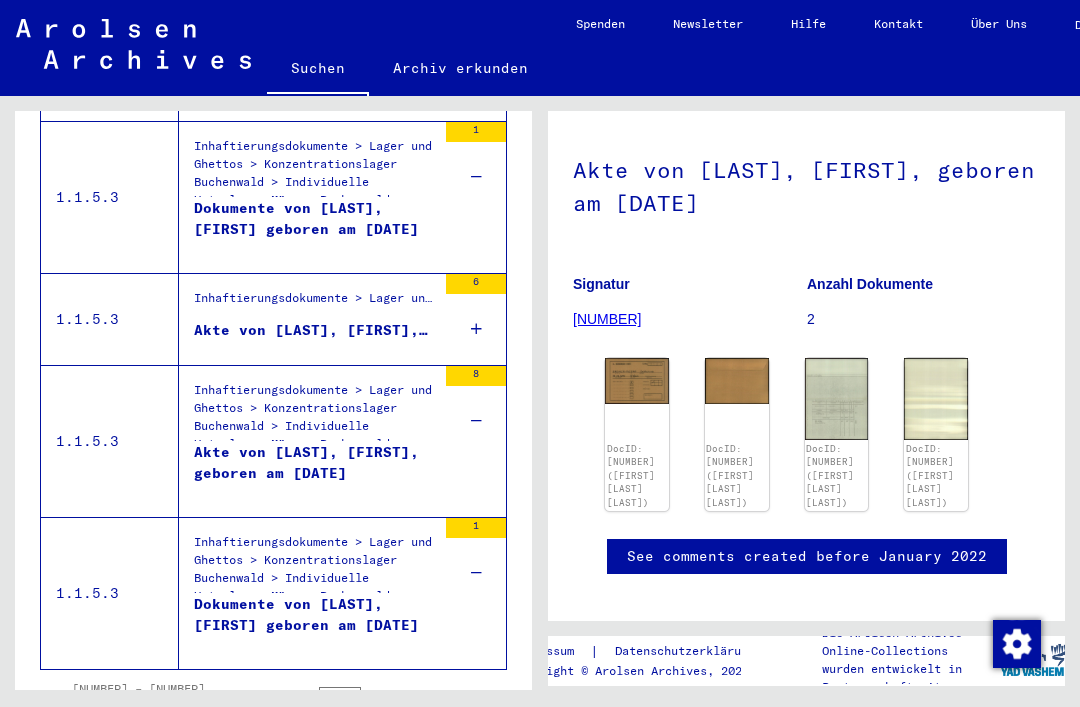 click 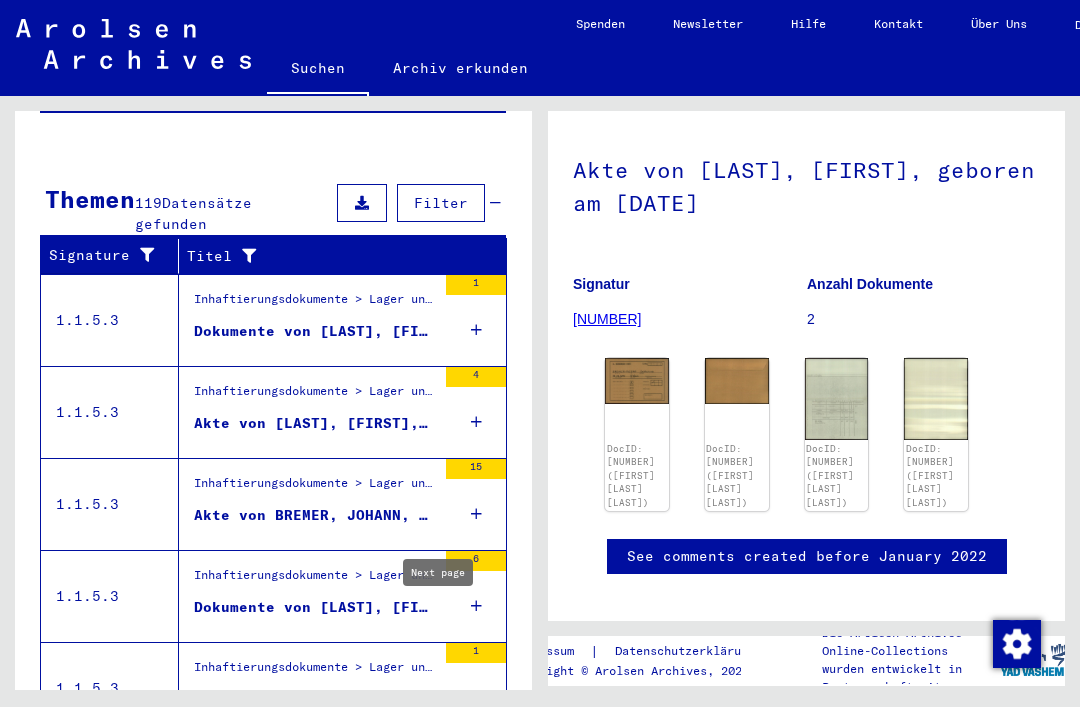 scroll, scrollTop: 254, scrollLeft: 0, axis: vertical 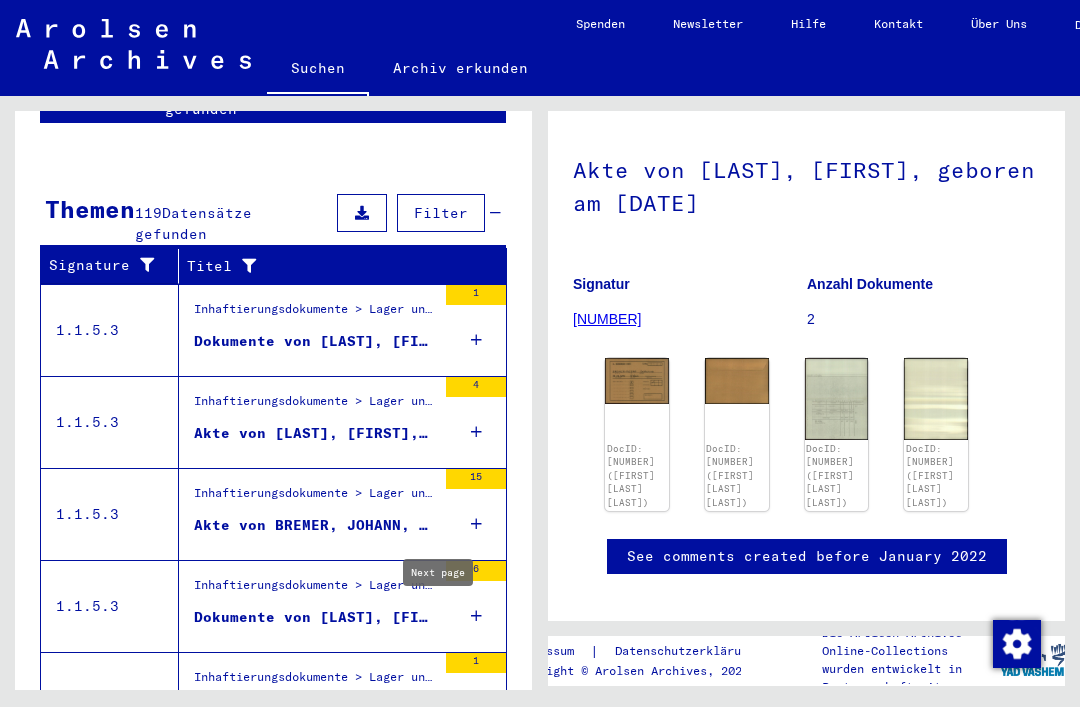 click at bounding box center (457, 404) 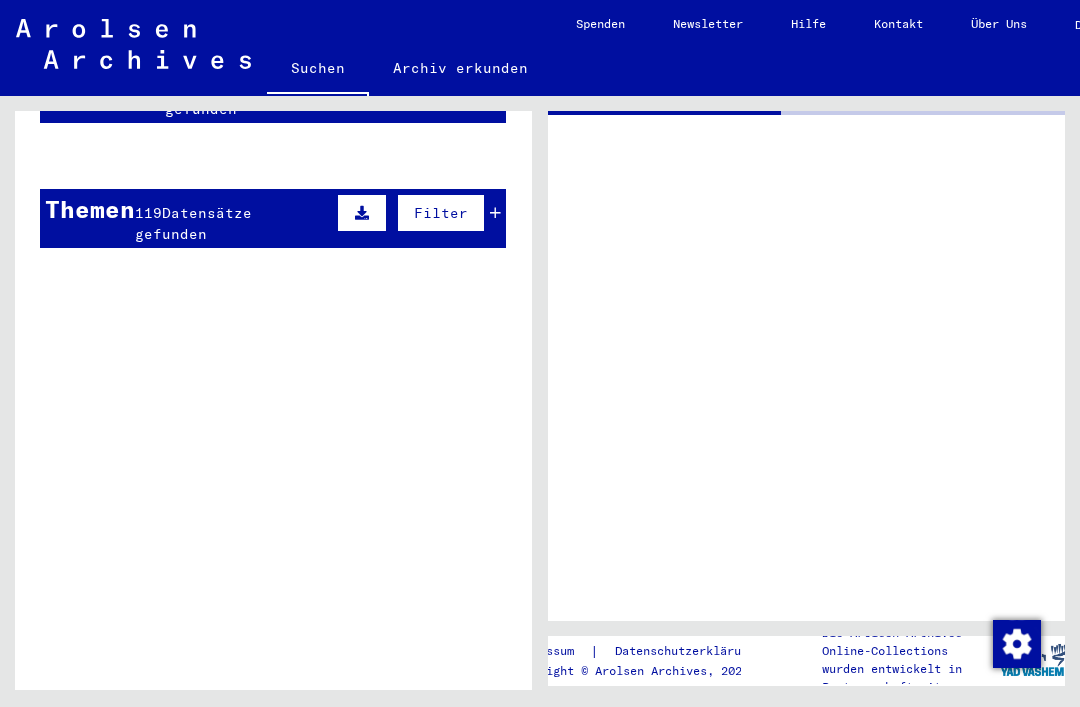 scroll, scrollTop: 0, scrollLeft: 0, axis: both 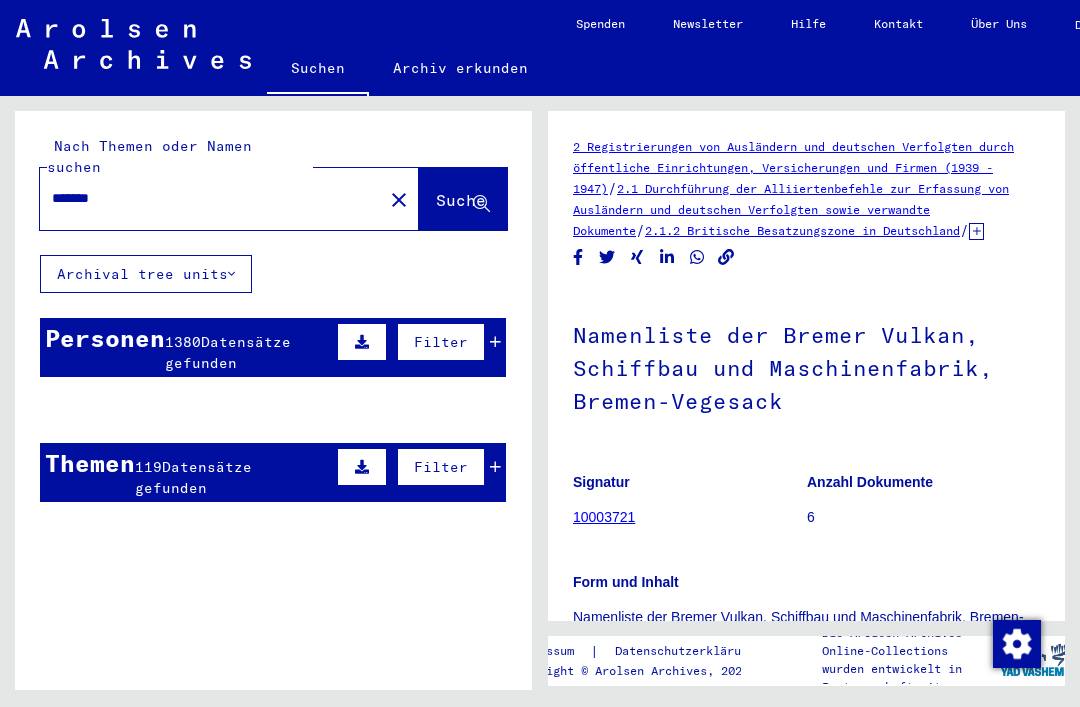 click on "close" 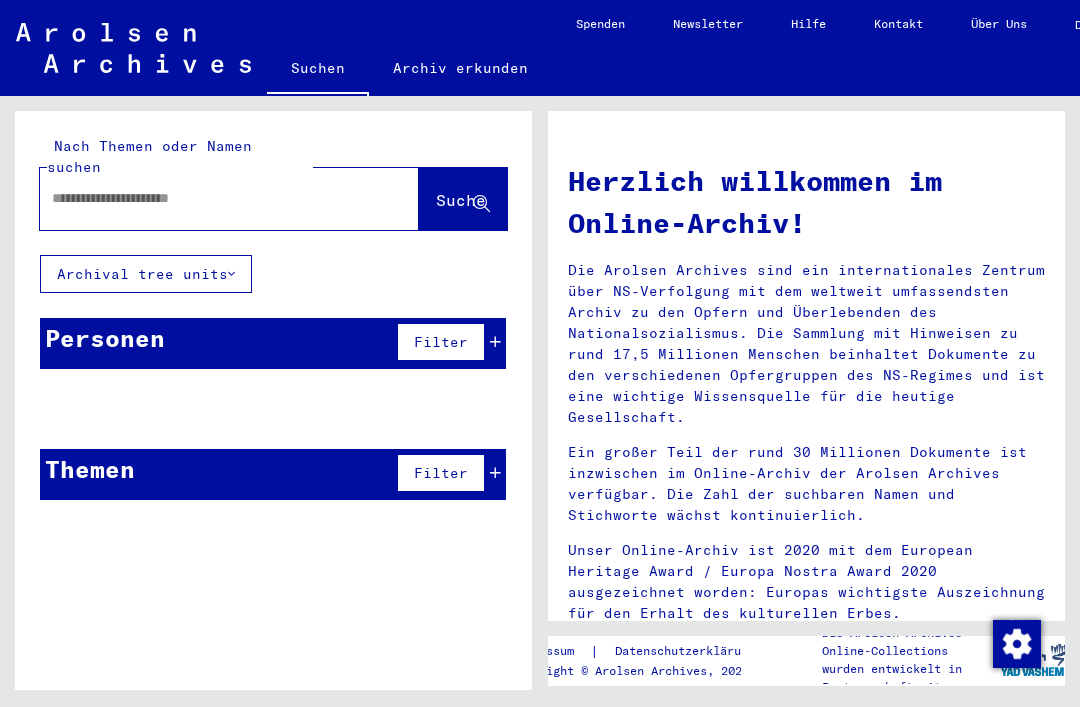 click at bounding box center (205, 198) 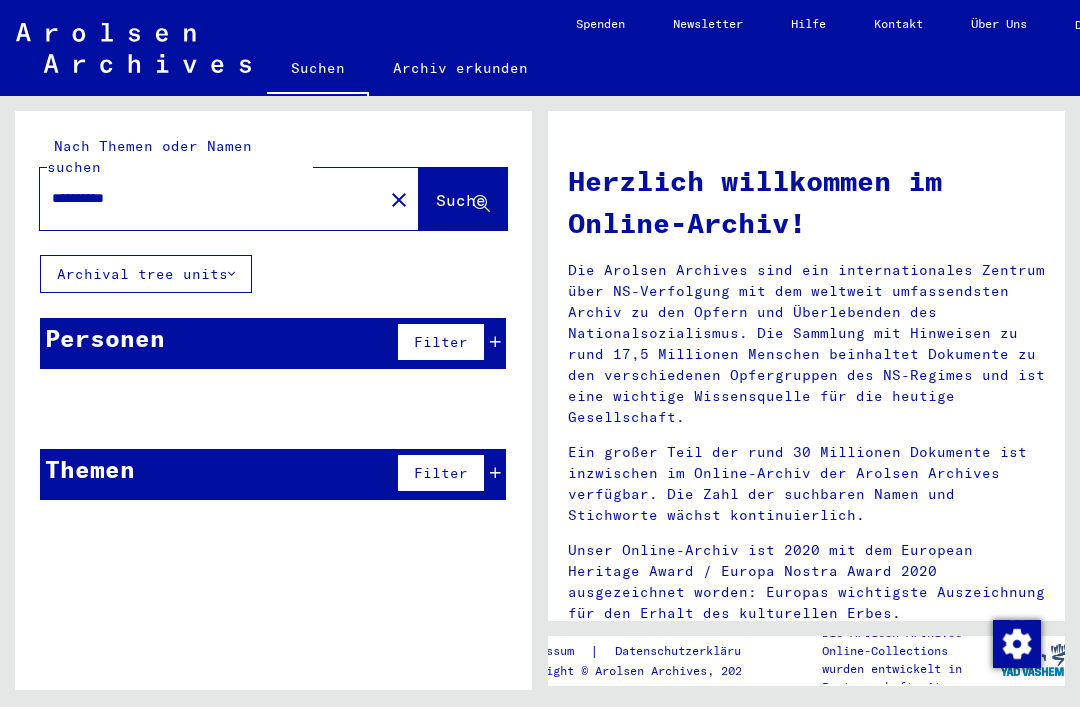 type on "**********" 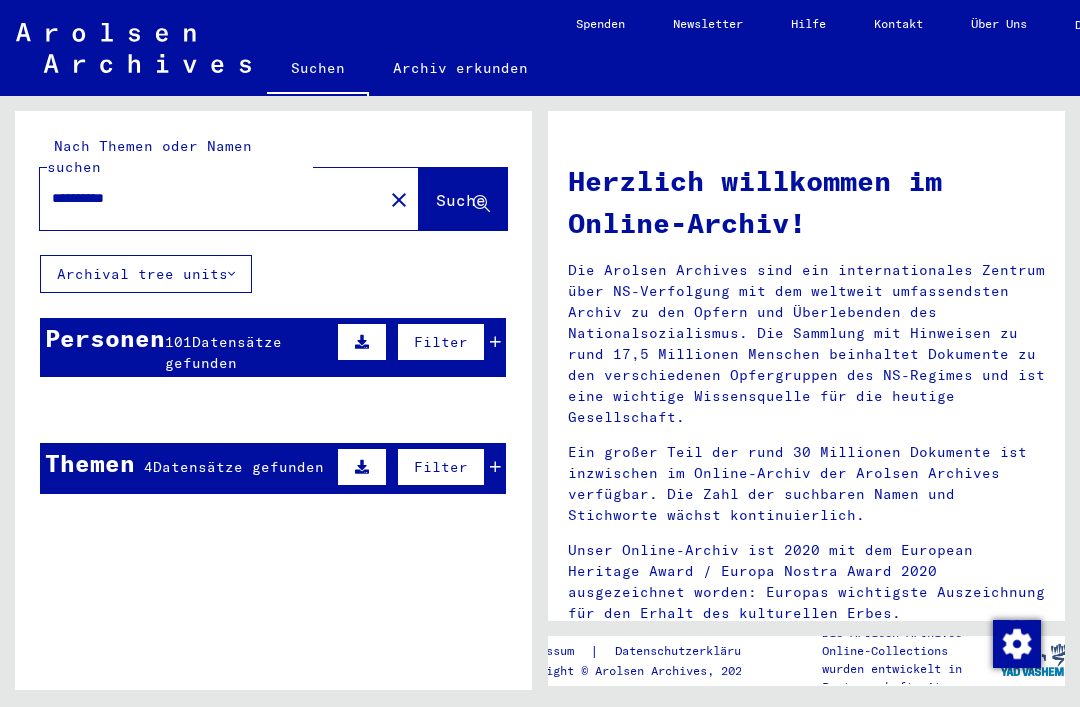 click on "Suche" 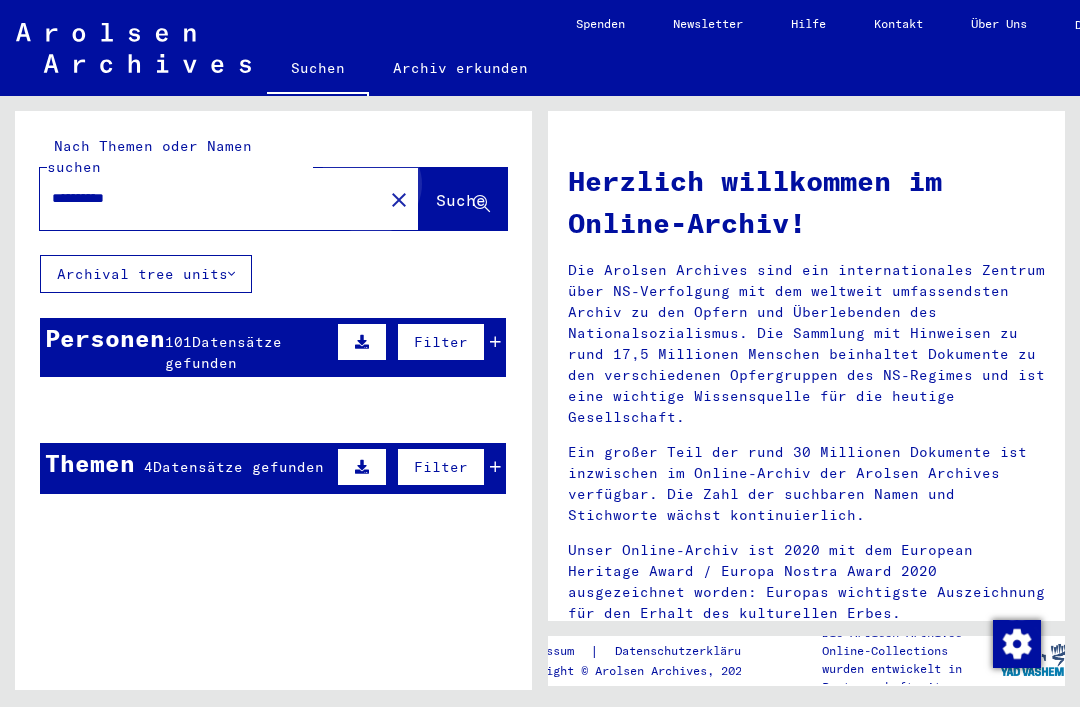 click on "Suche" 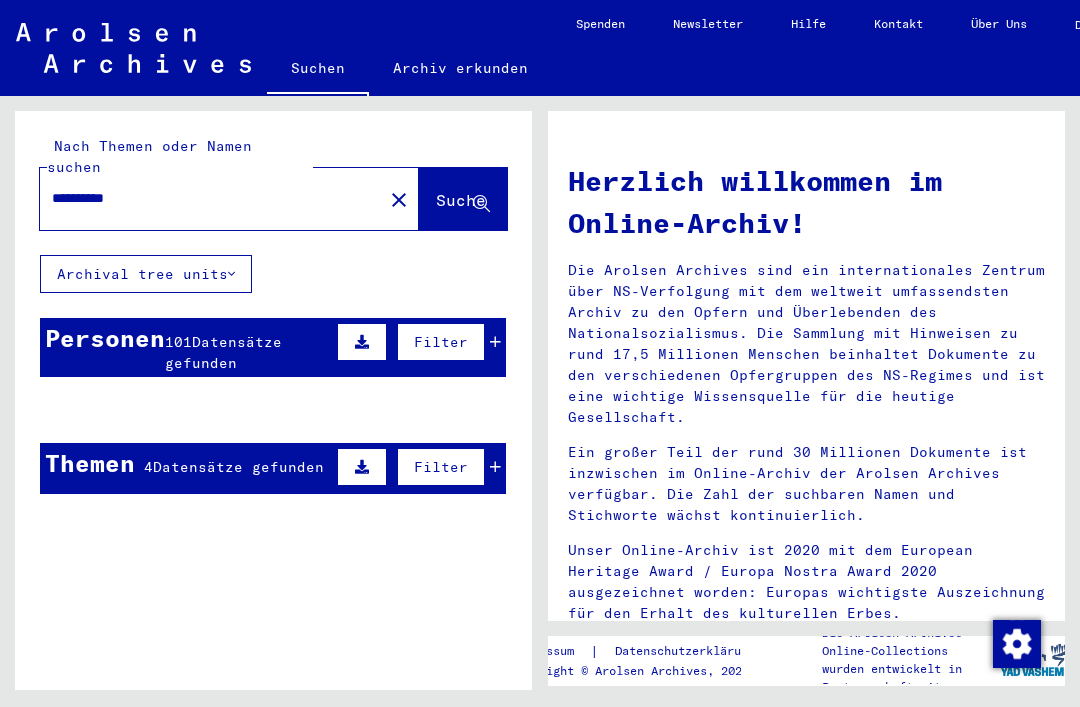 scroll, scrollTop: 0, scrollLeft: 0, axis: both 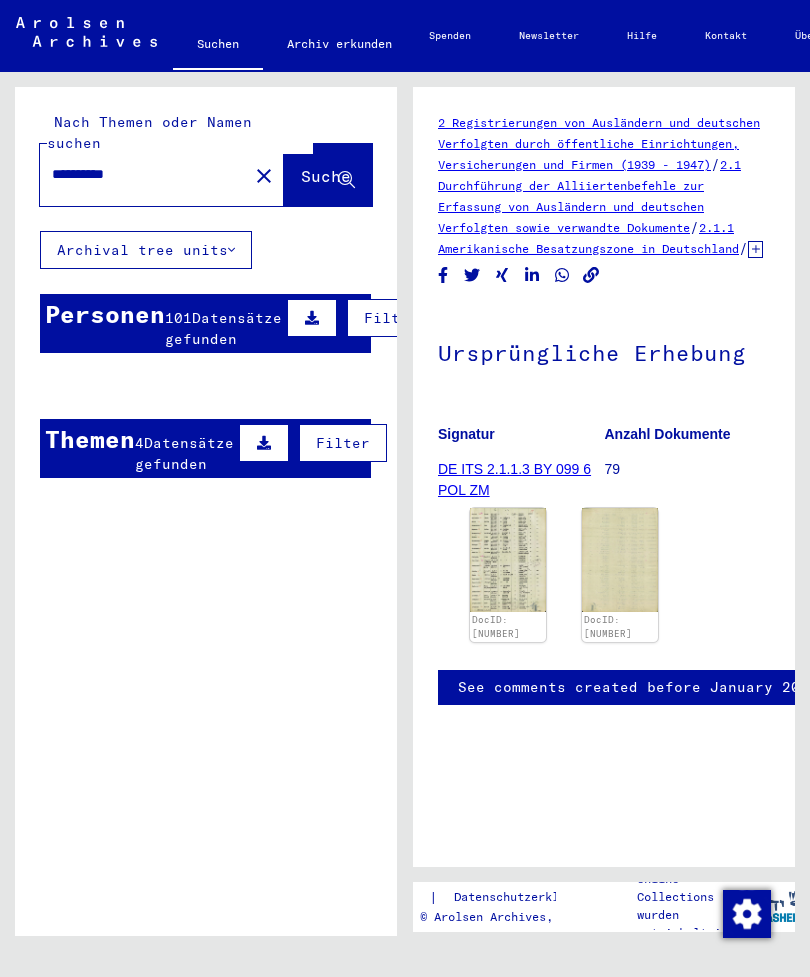 click at bounding box center (219, 534) 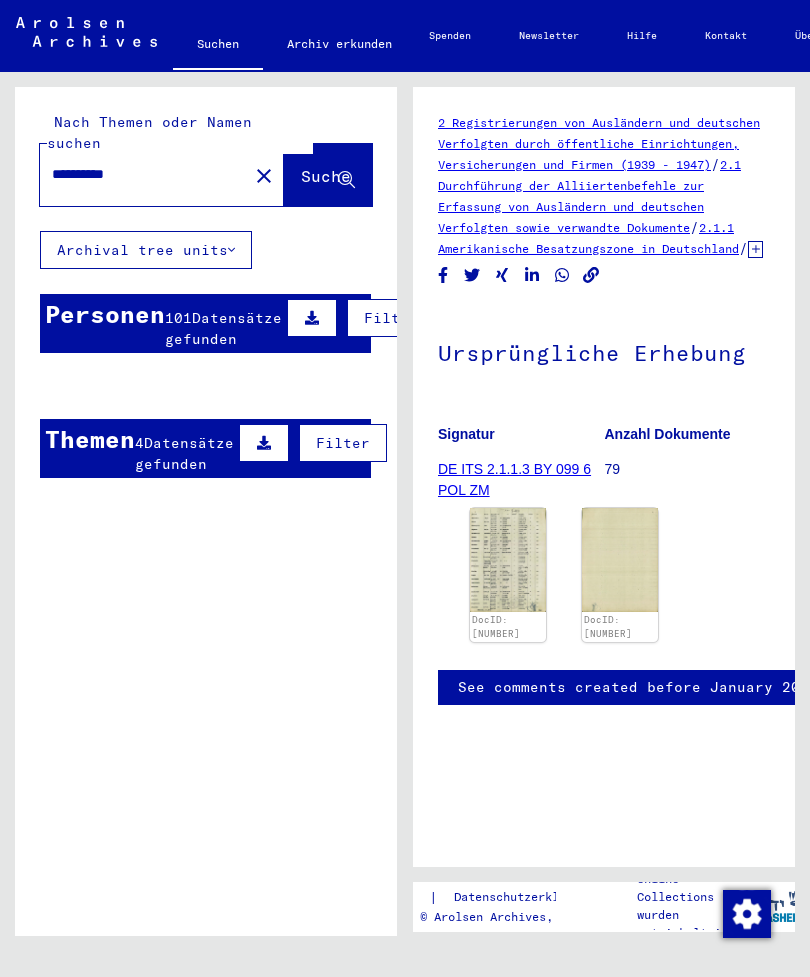 scroll, scrollTop: 0, scrollLeft: 0, axis: both 